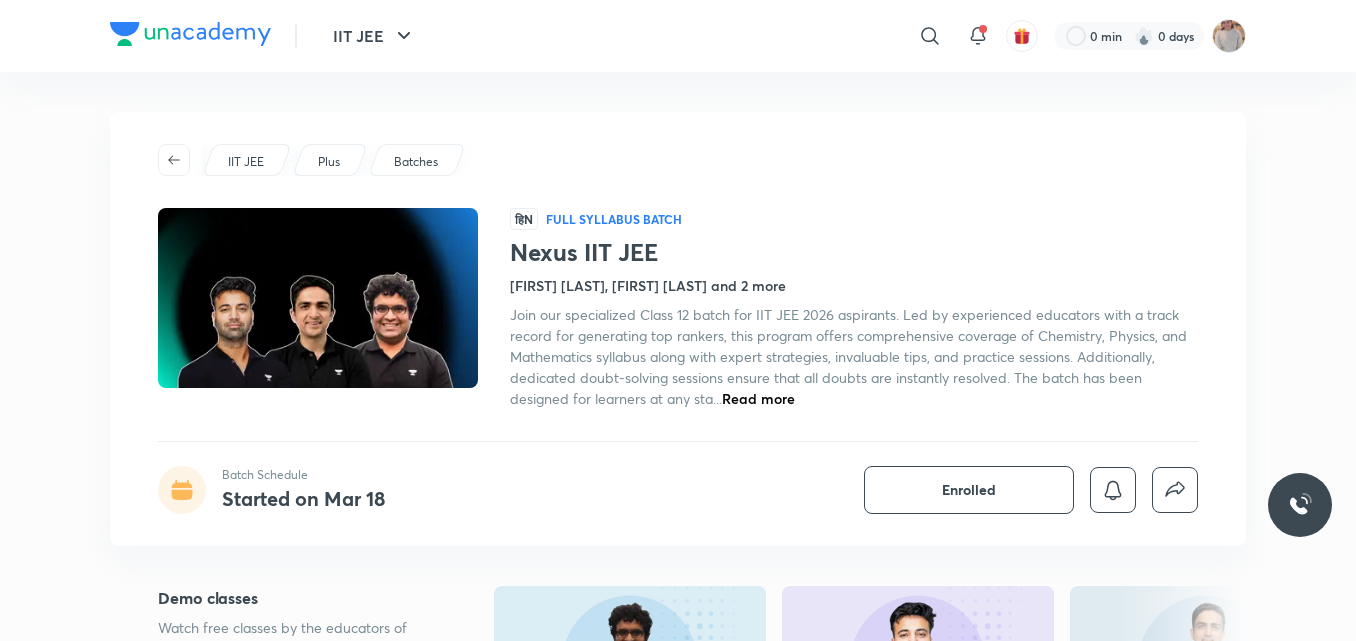 scroll, scrollTop: 0, scrollLeft: 0, axis: both 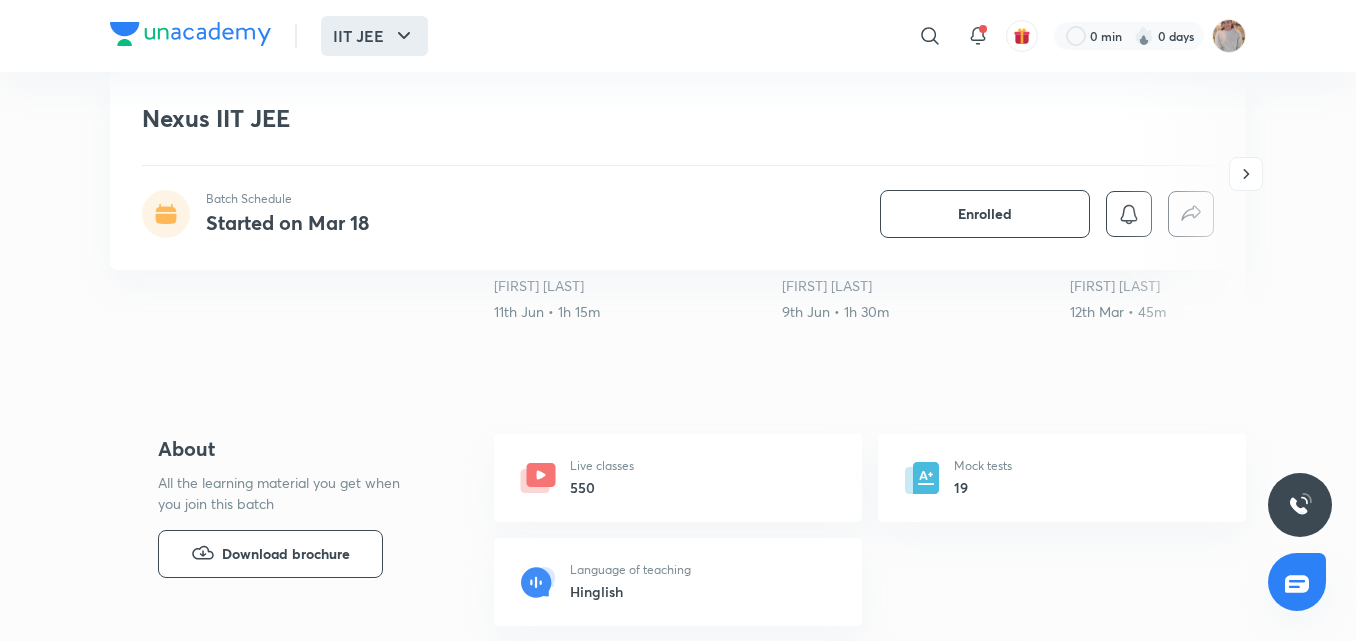 click on "IIT JEE" at bounding box center [374, 36] 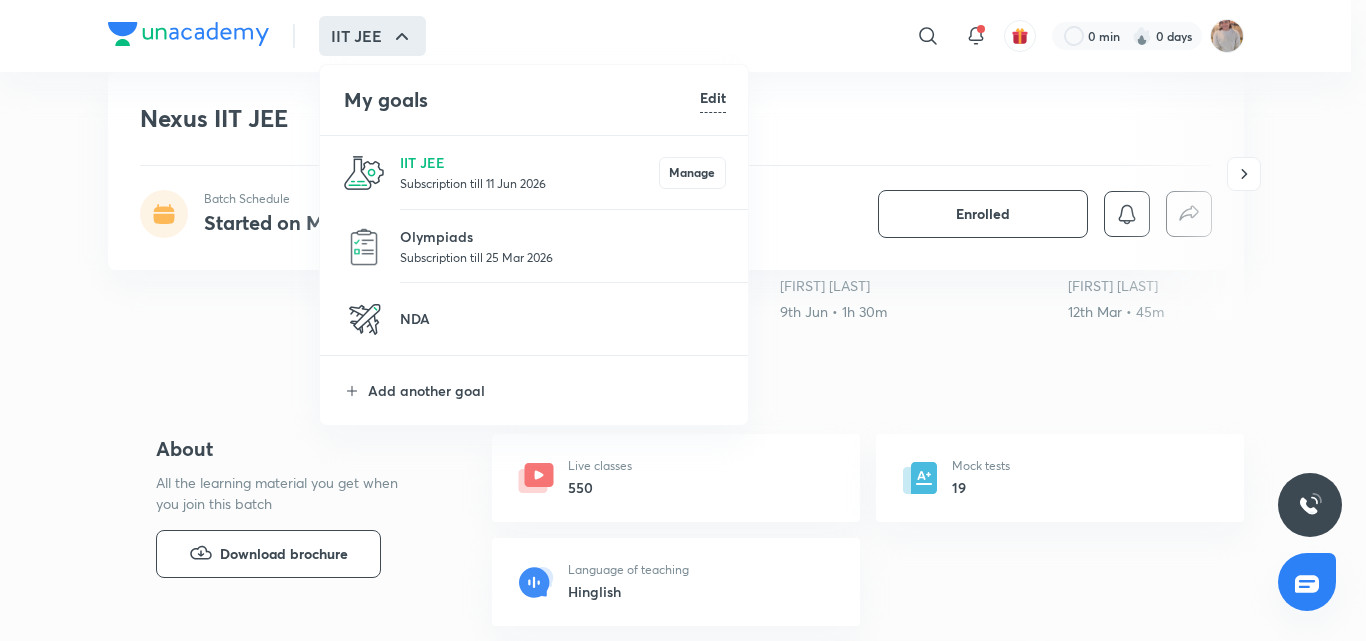 click on "IIT JEE Subscription till 11 Jun 2026 Manage" at bounding box center [535, 172] 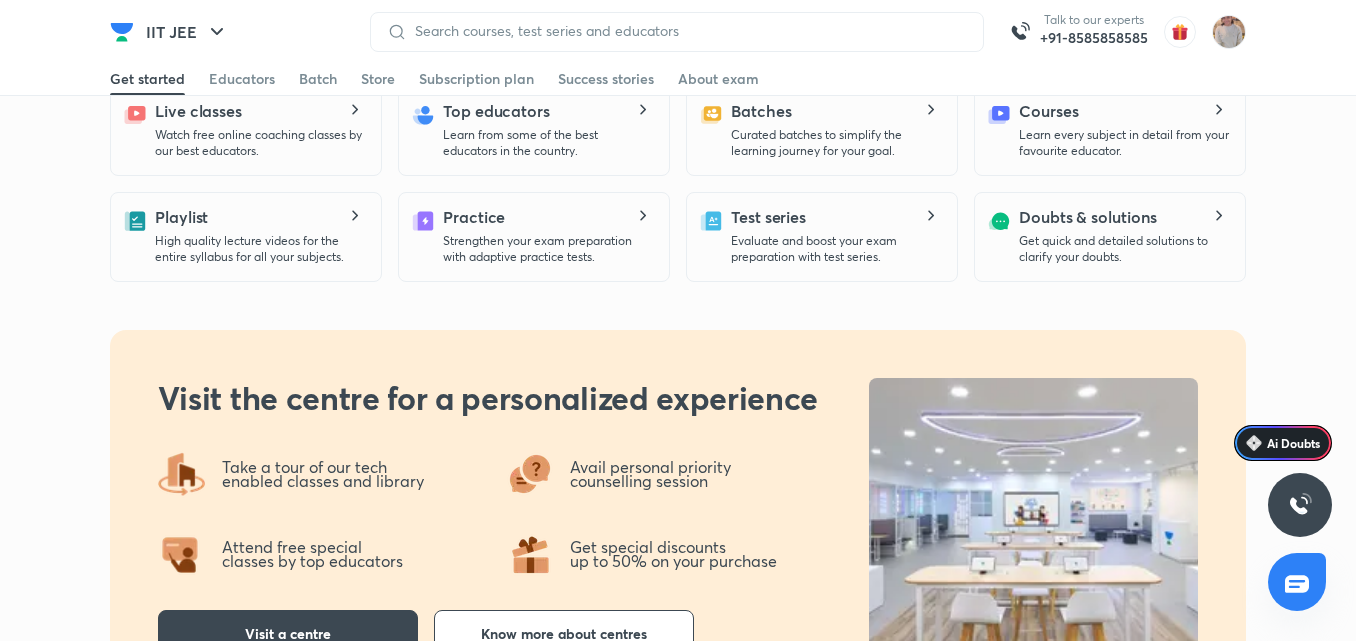 scroll, scrollTop: 0, scrollLeft: 0, axis: both 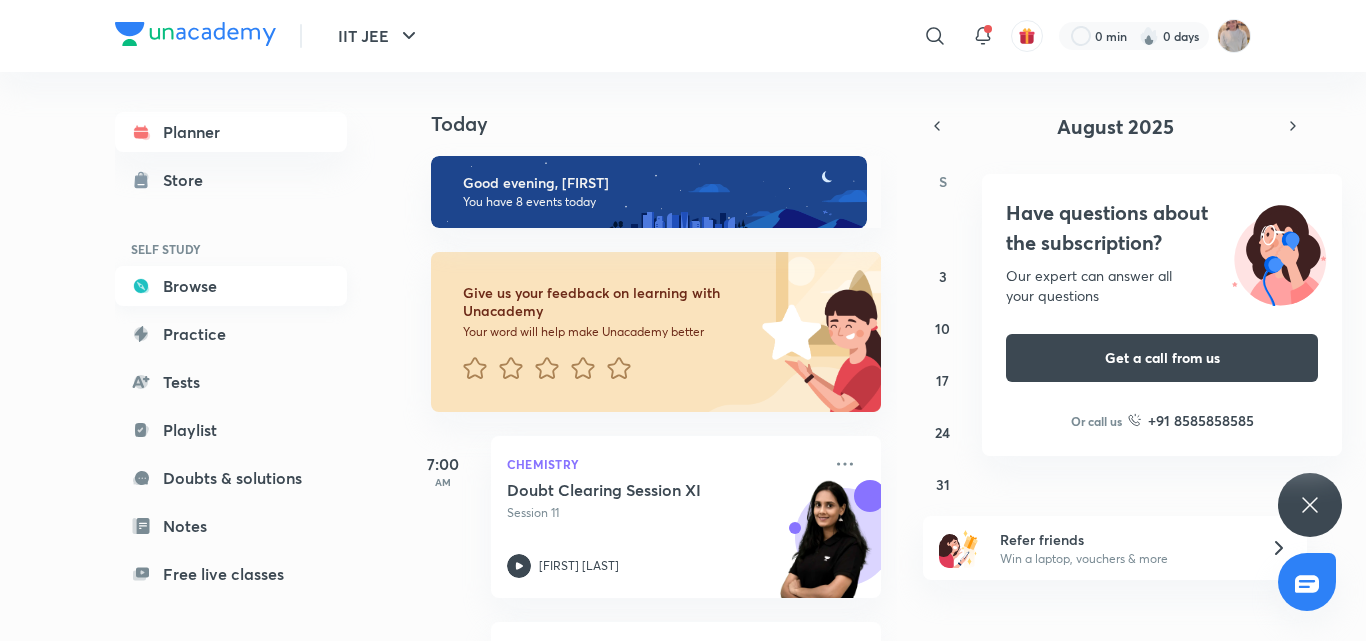 click on "Browse" at bounding box center (231, 286) 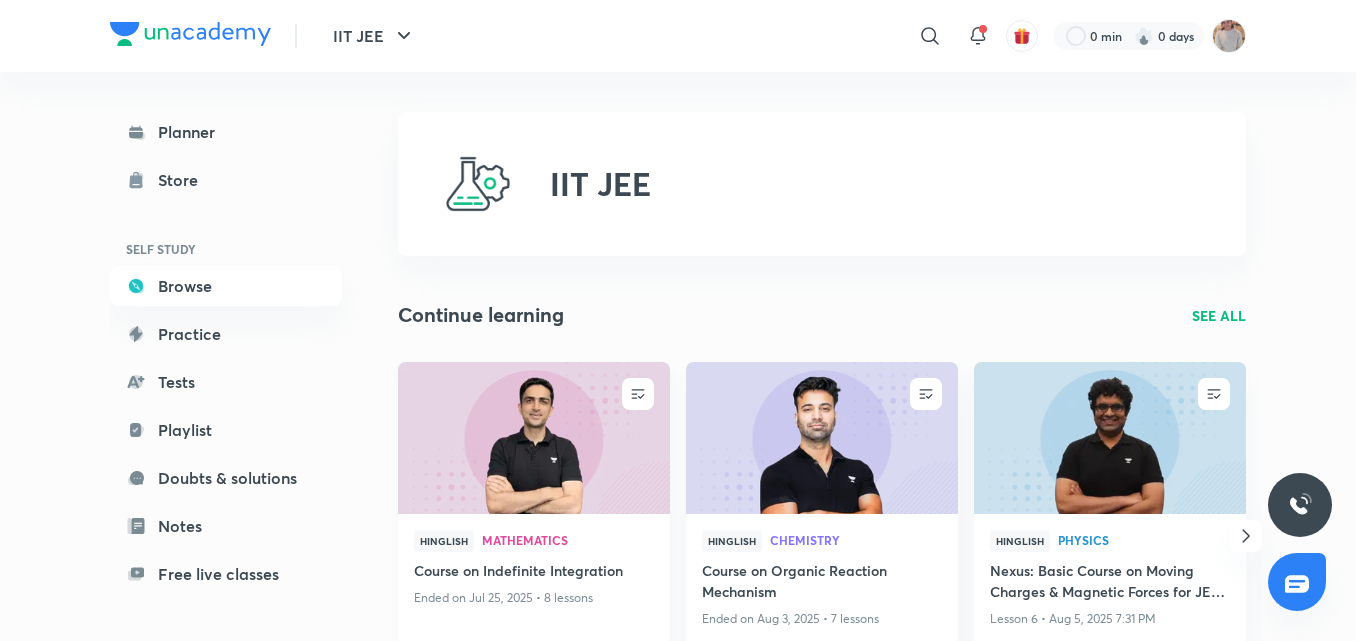 click at bounding box center [533, 437] 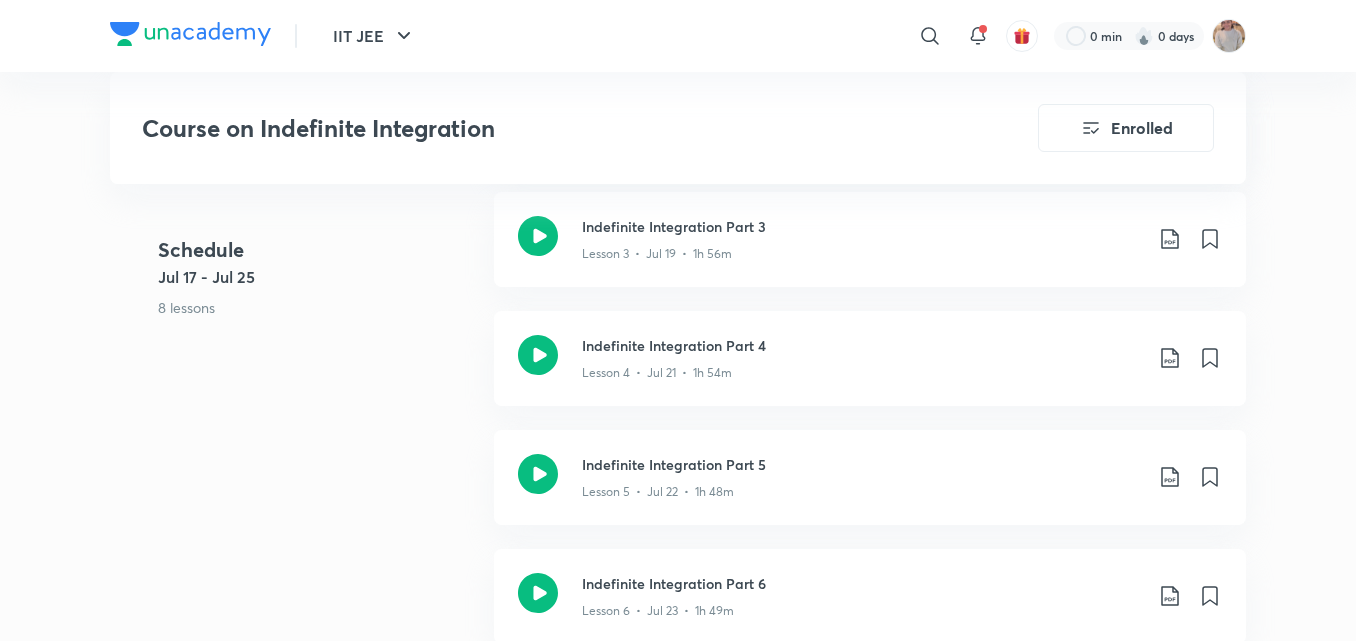 scroll, scrollTop: 1543, scrollLeft: 0, axis: vertical 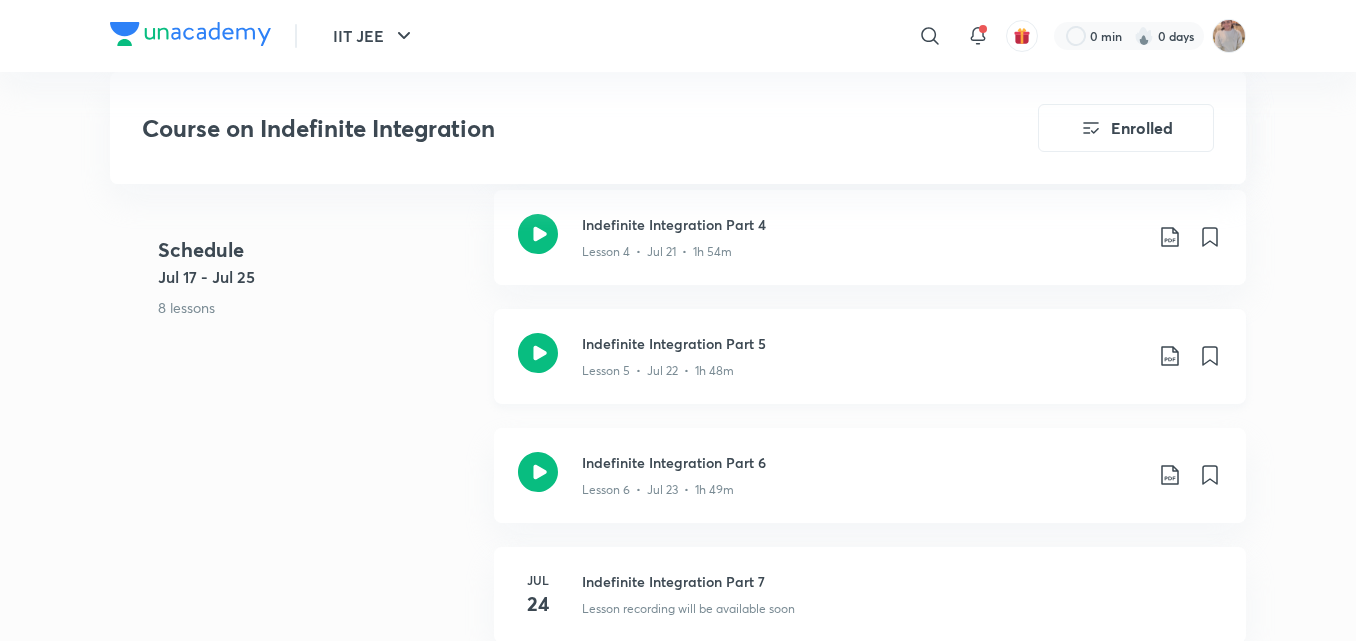 click on "Lesson 5  •  Jul 22  •  1h 48m" at bounding box center (658, 371) 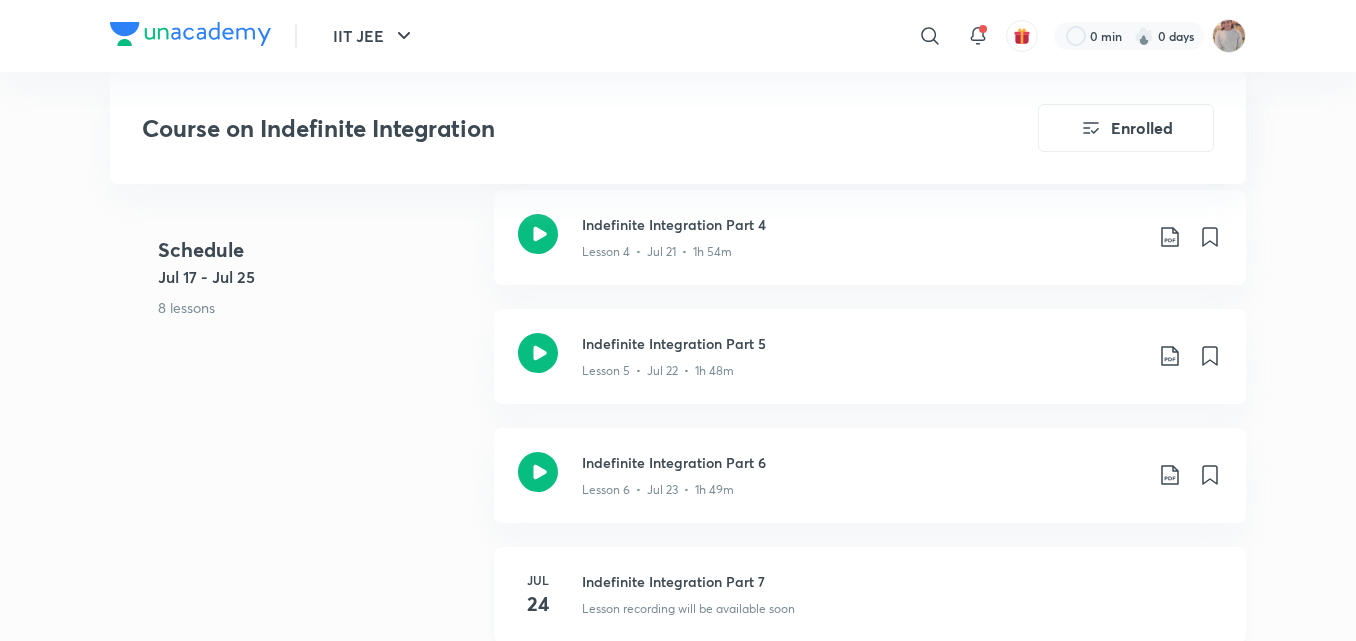 click on "Jul 24 Indefinite Integration Part 7 Lesson recording will be available soon" at bounding box center [870, 595] 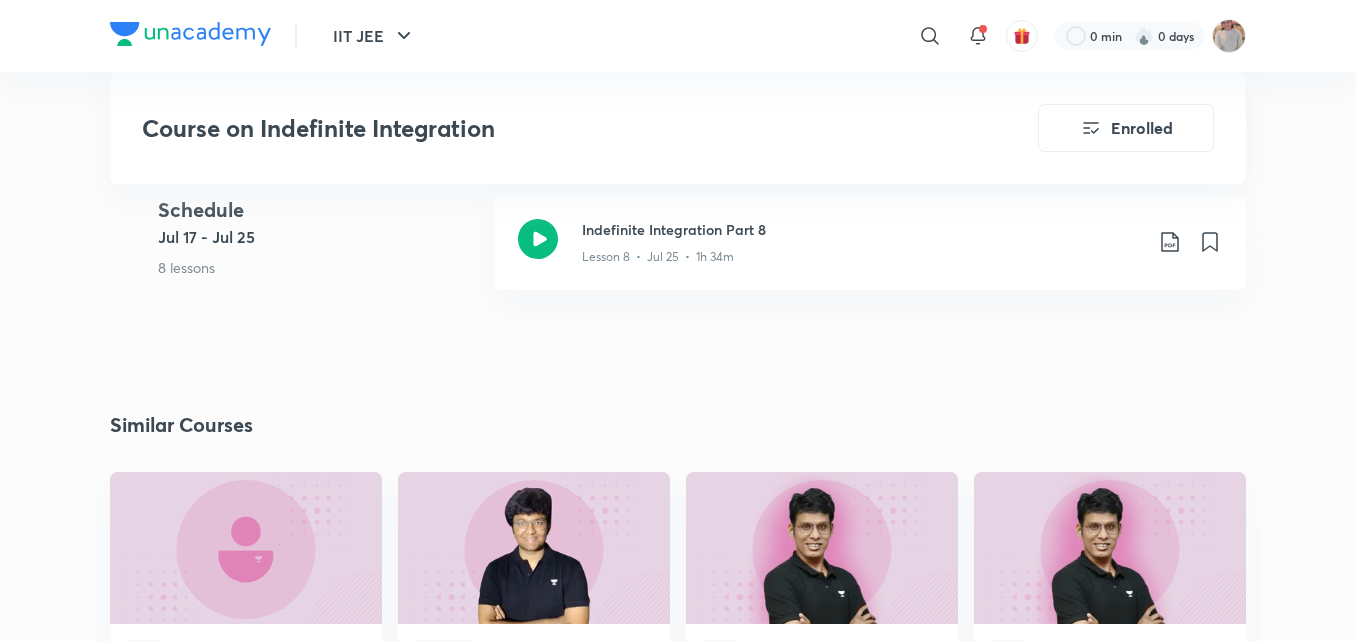 scroll, scrollTop: 2041, scrollLeft: 0, axis: vertical 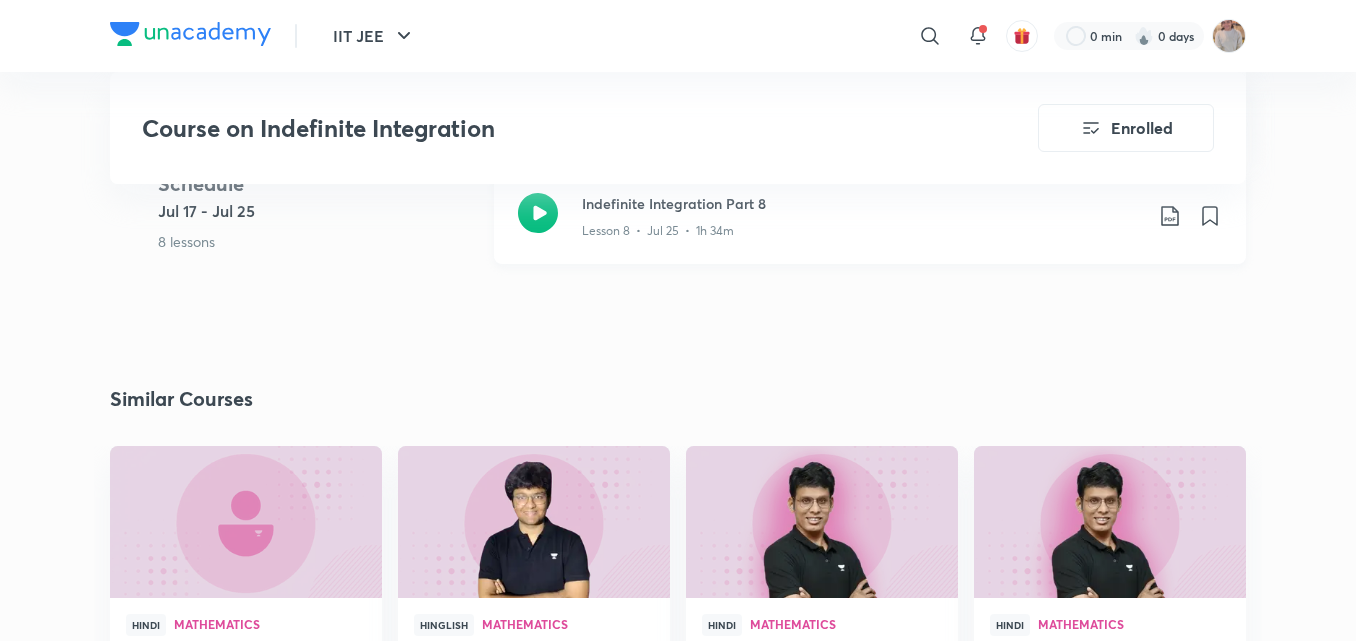 click on "Indefinite Integration Part 8 Lesson 8  •  Jul 25  •  1h 34m" at bounding box center [870, 216] 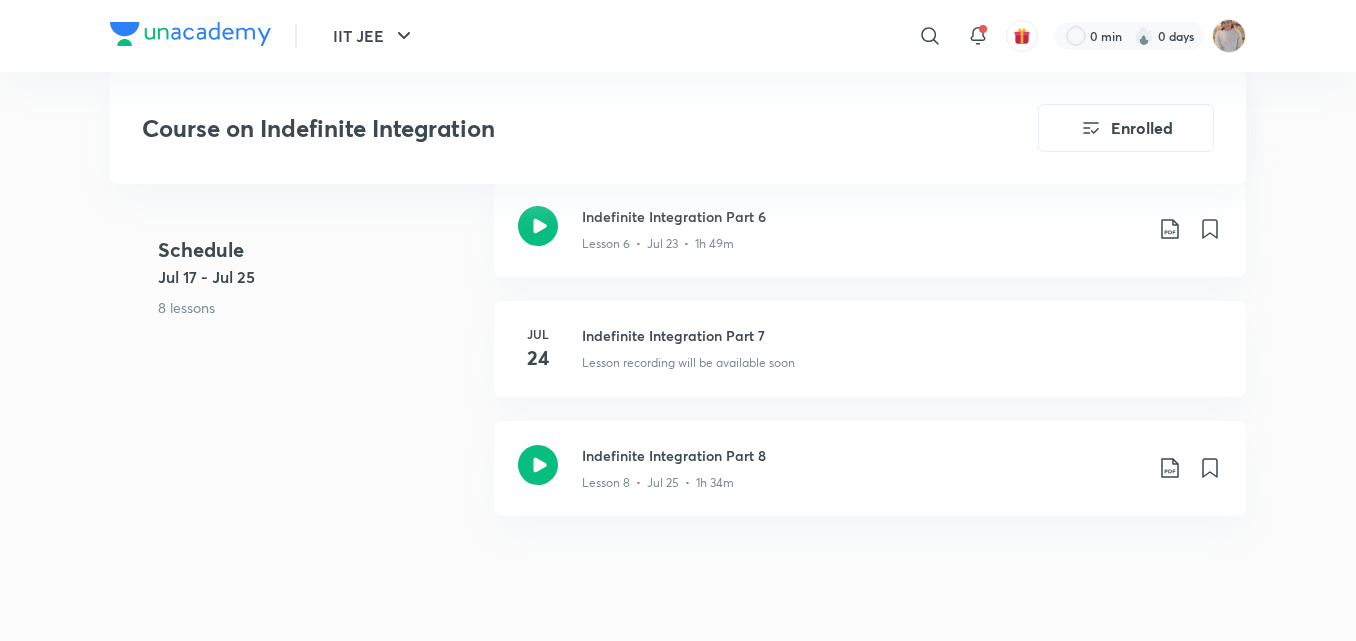 scroll, scrollTop: 1803, scrollLeft: 0, axis: vertical 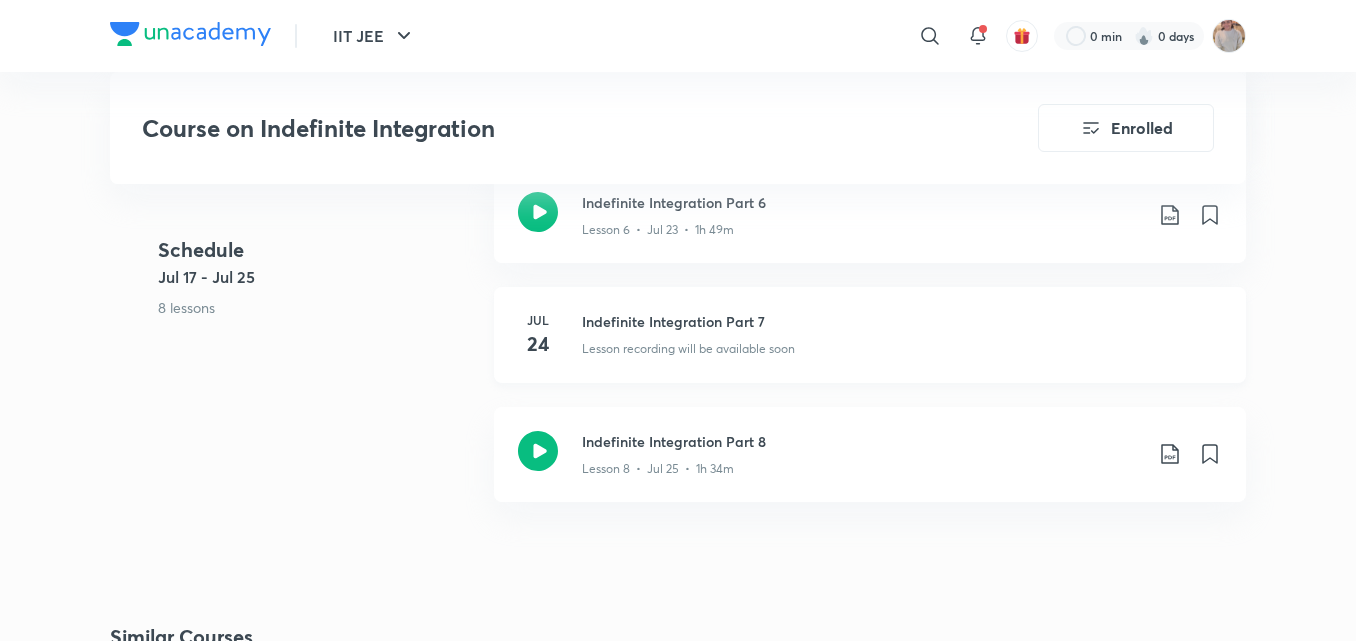 click on "Jul 24 Indefinite Integration Part 7 Lesson recording will be available soon" at bounding box center (870, 335) 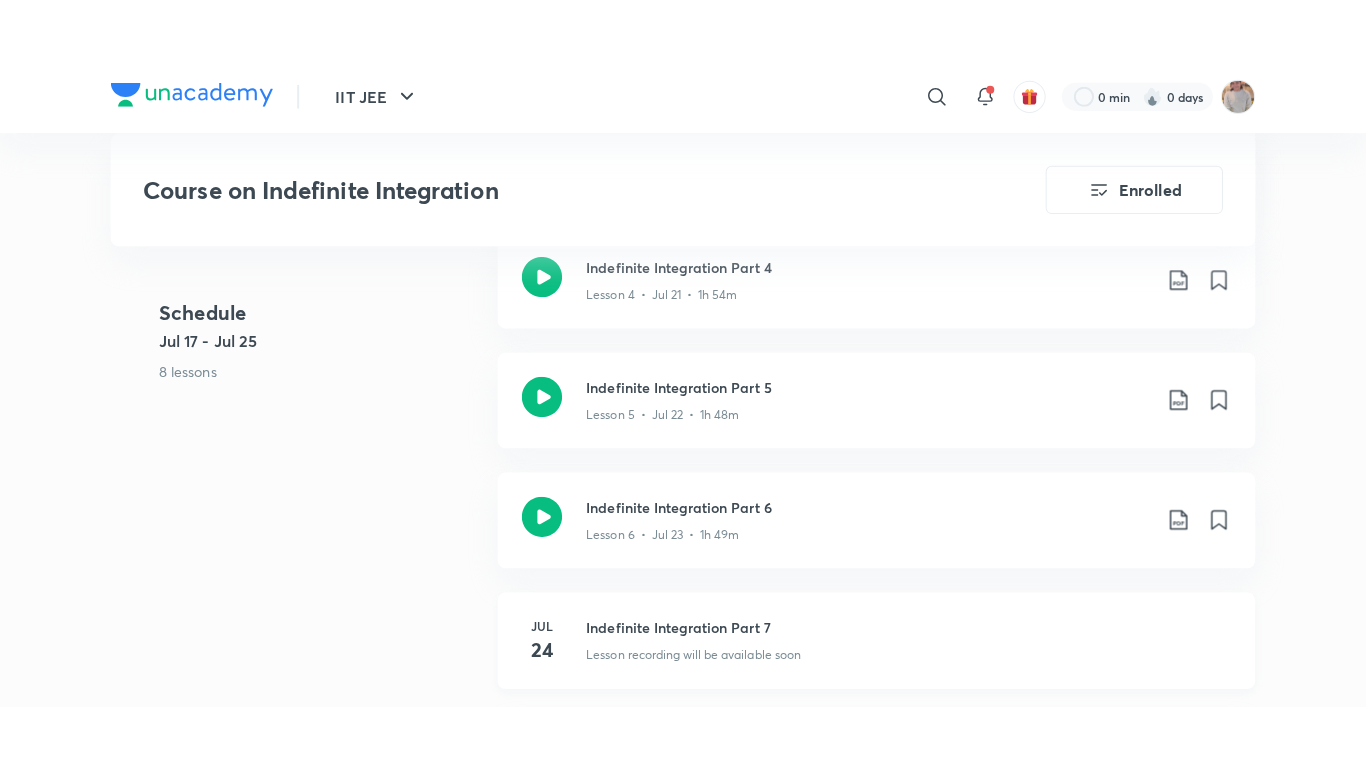scroll, scrollTop: 1561, scrollLeft: 0, axis: vertical 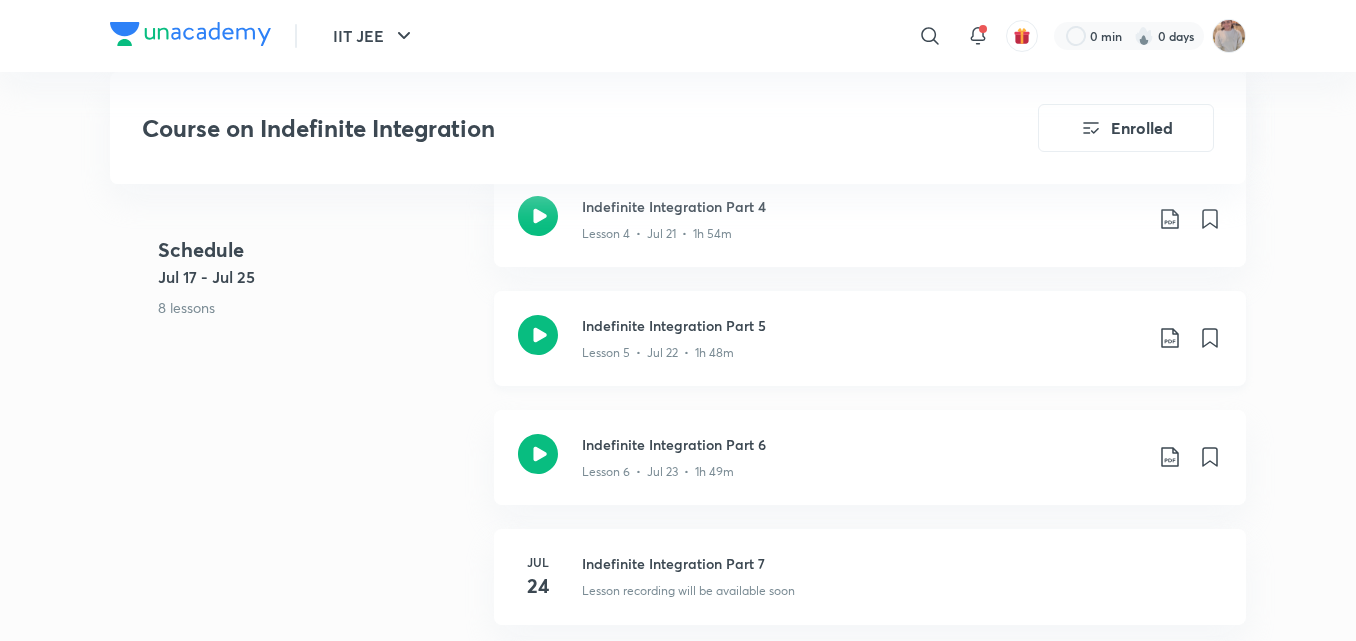 click on "Indefinite Integration Part 5" at bounding box center [862, 325] 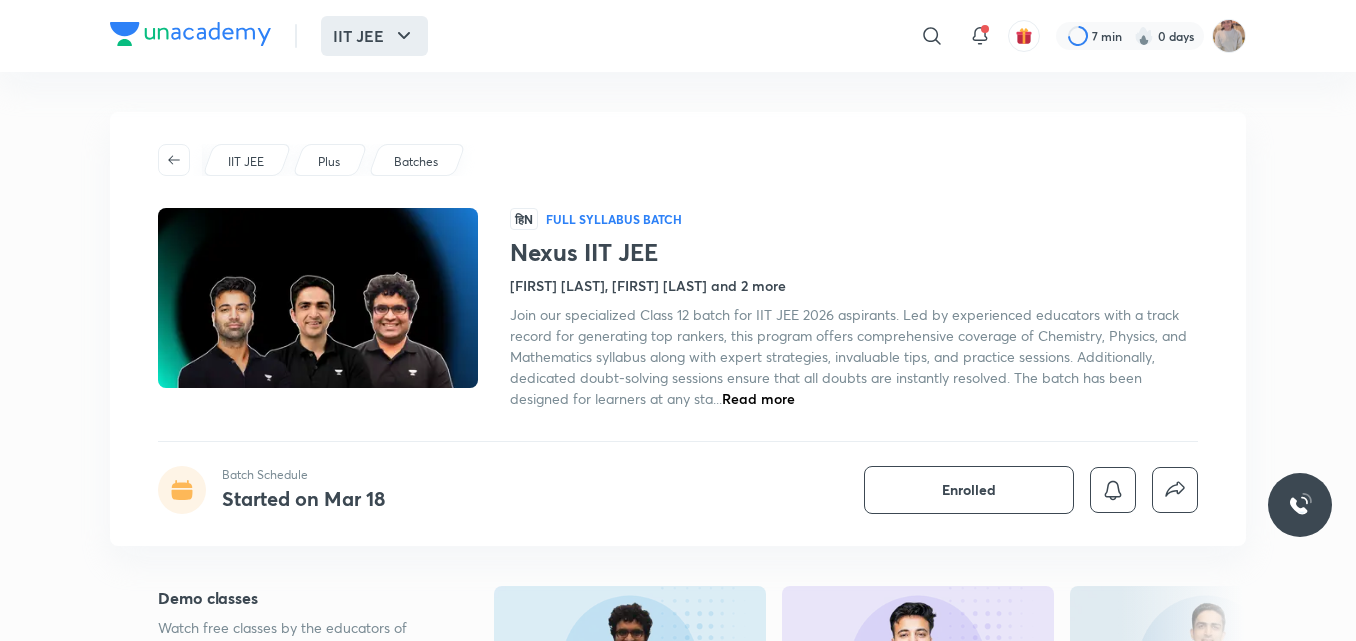 scroll, scrollTop: 0, scrollLeft: 0, axis: both 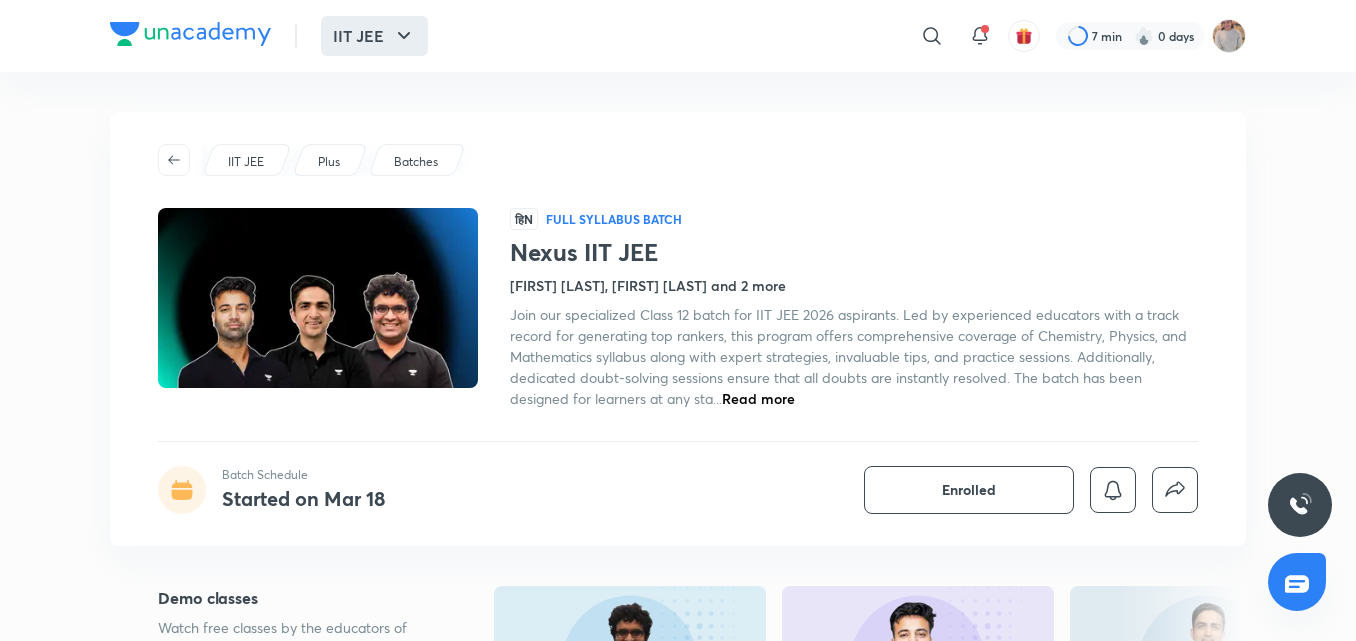 click 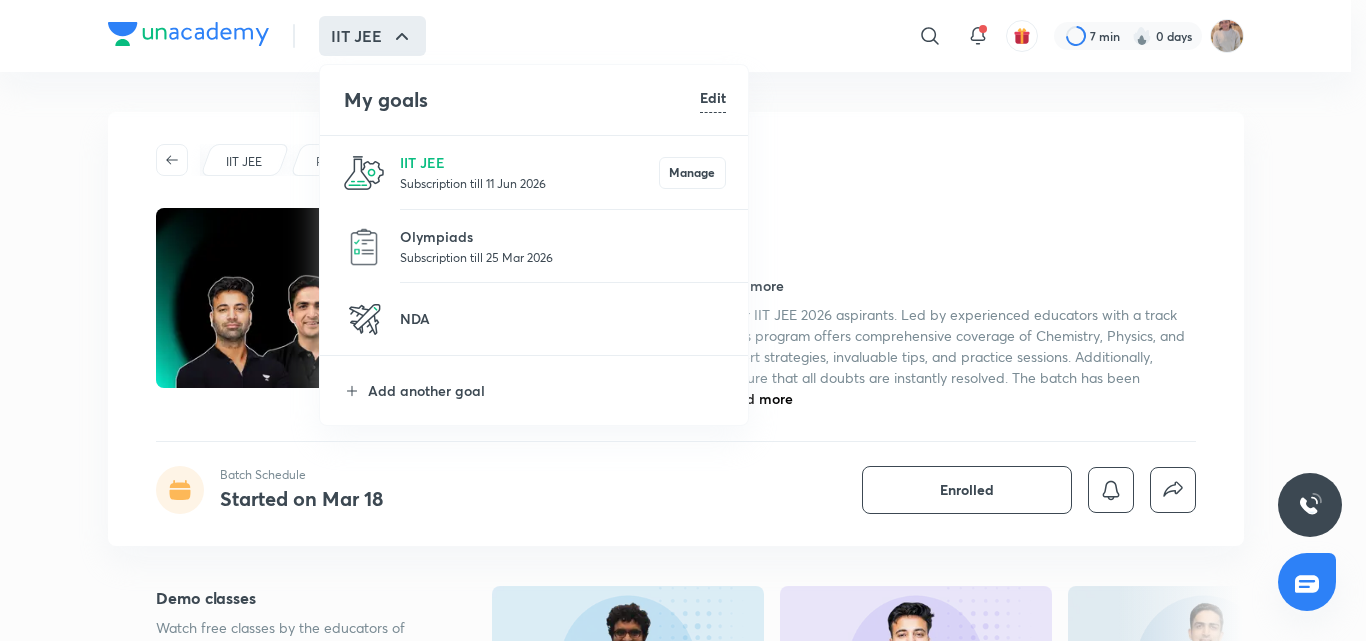 click on "Subscription till 11 Jun 2026" at bounding box center [529, 183] 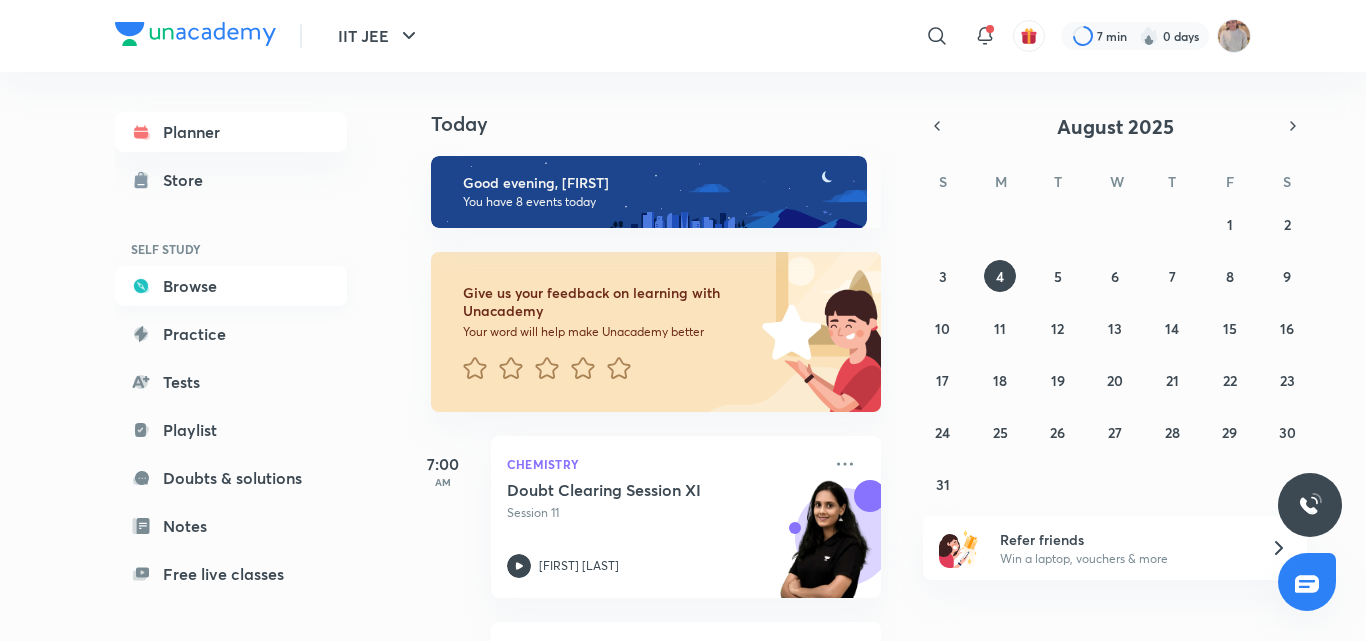 click on "Browse" at bounding box center [231, 286] 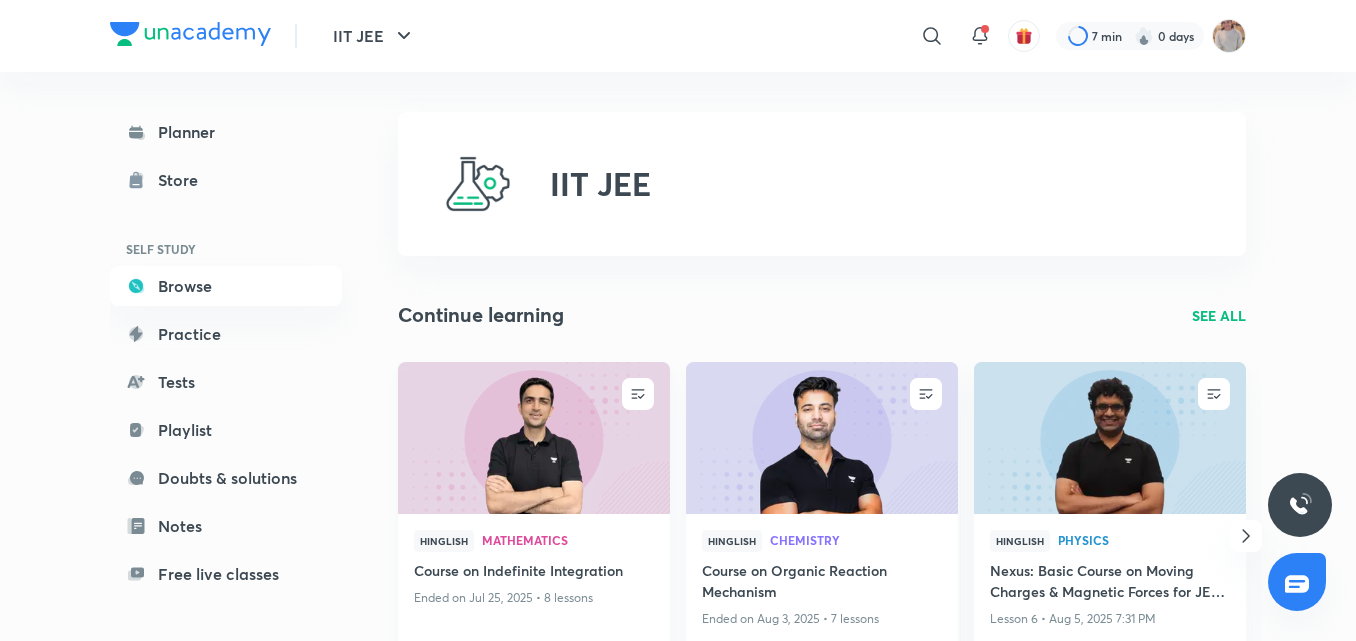 click at bounding box center [533, 437] 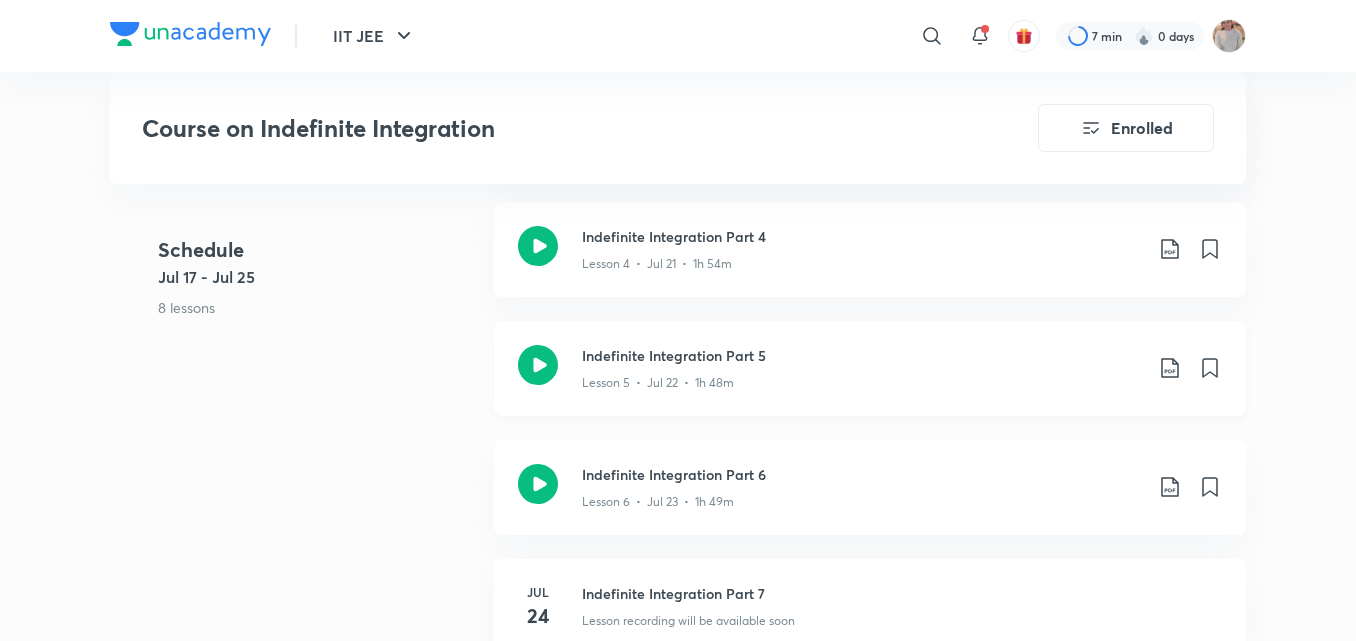 scroll, scrollTop: 1538, scrollLeft: 0, axis: vertical 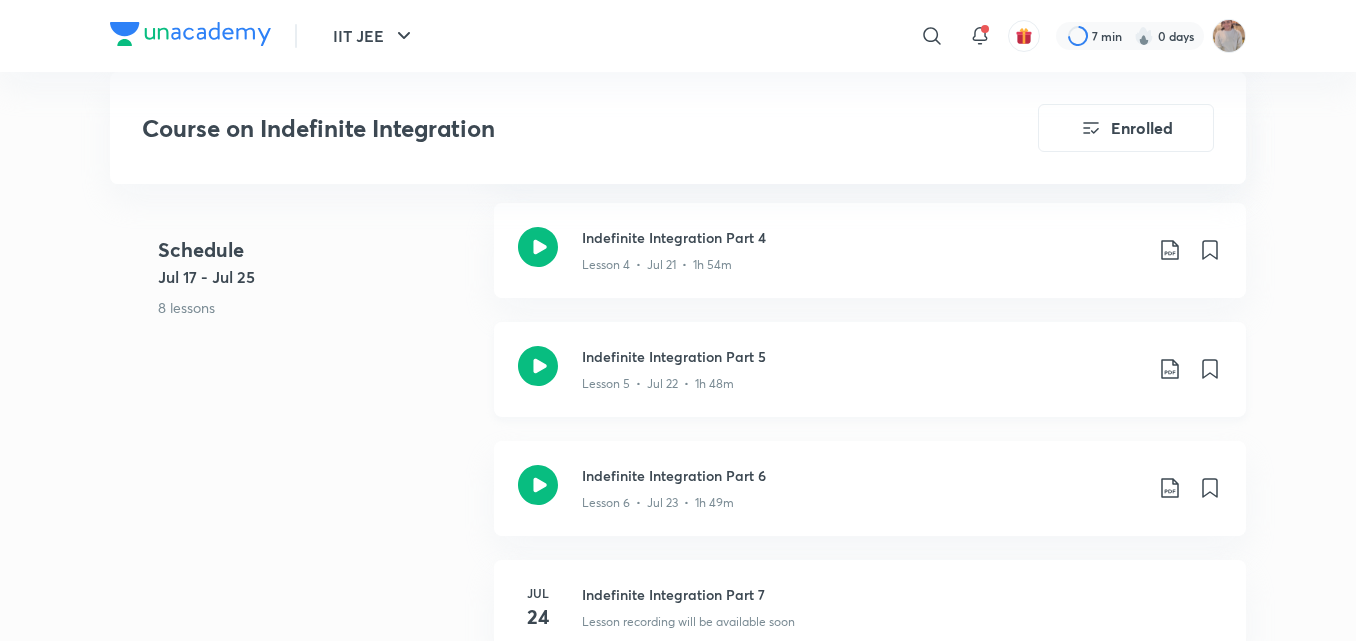 click 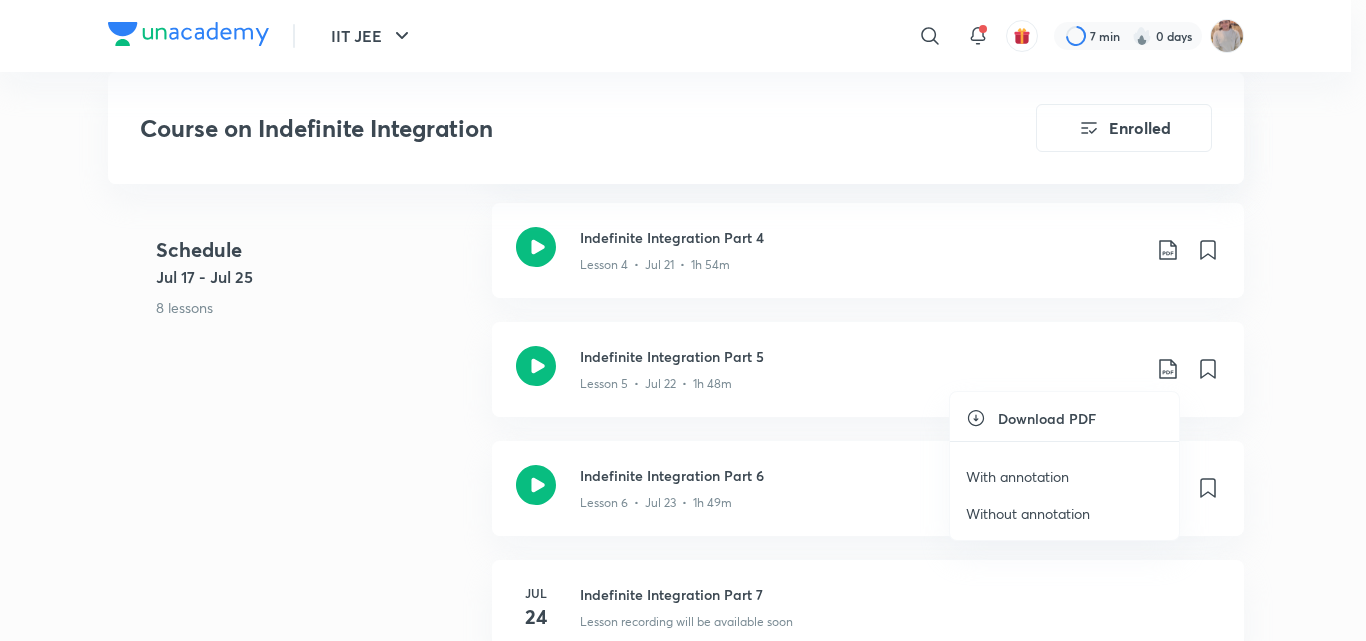 click on "With annotation" at bounding box center (1017, 476) 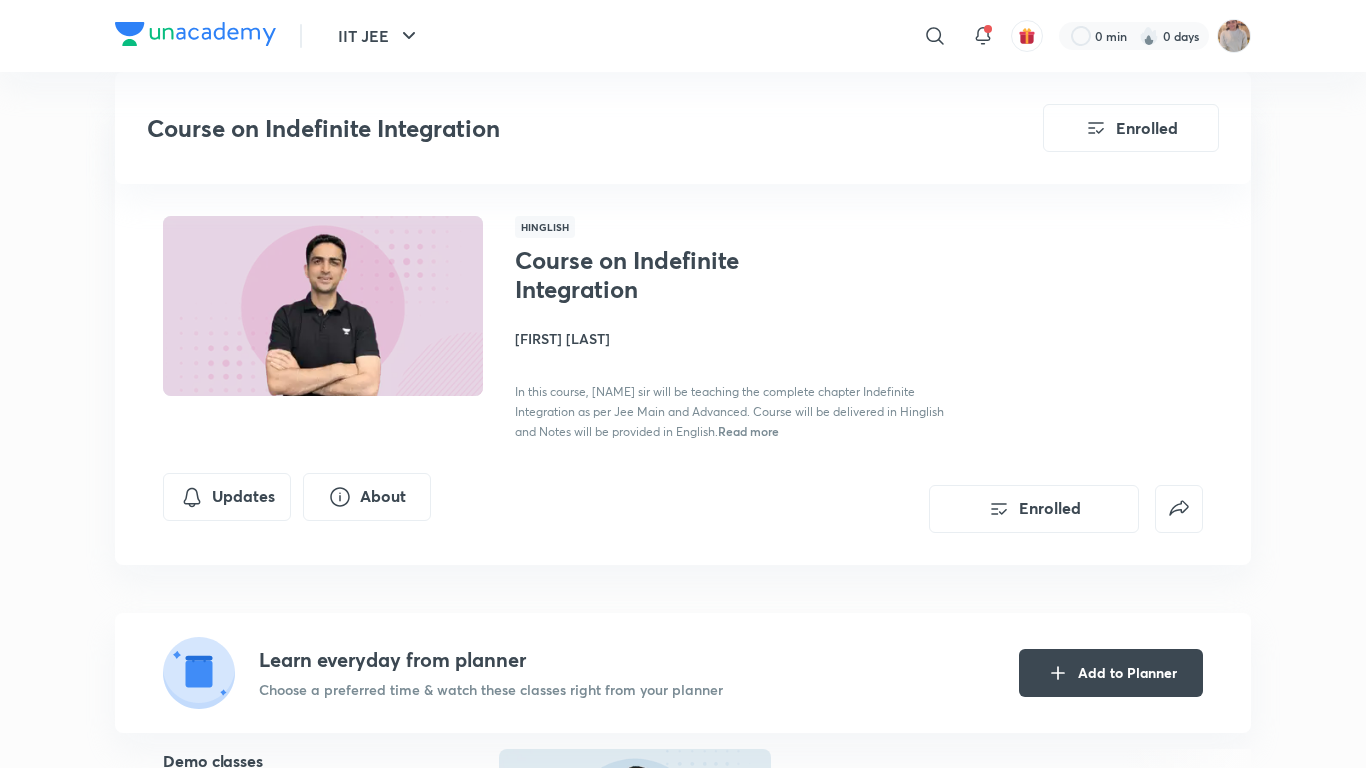 scroll, scrollTop: 1561, scrollLeft: 0, axis: vertical 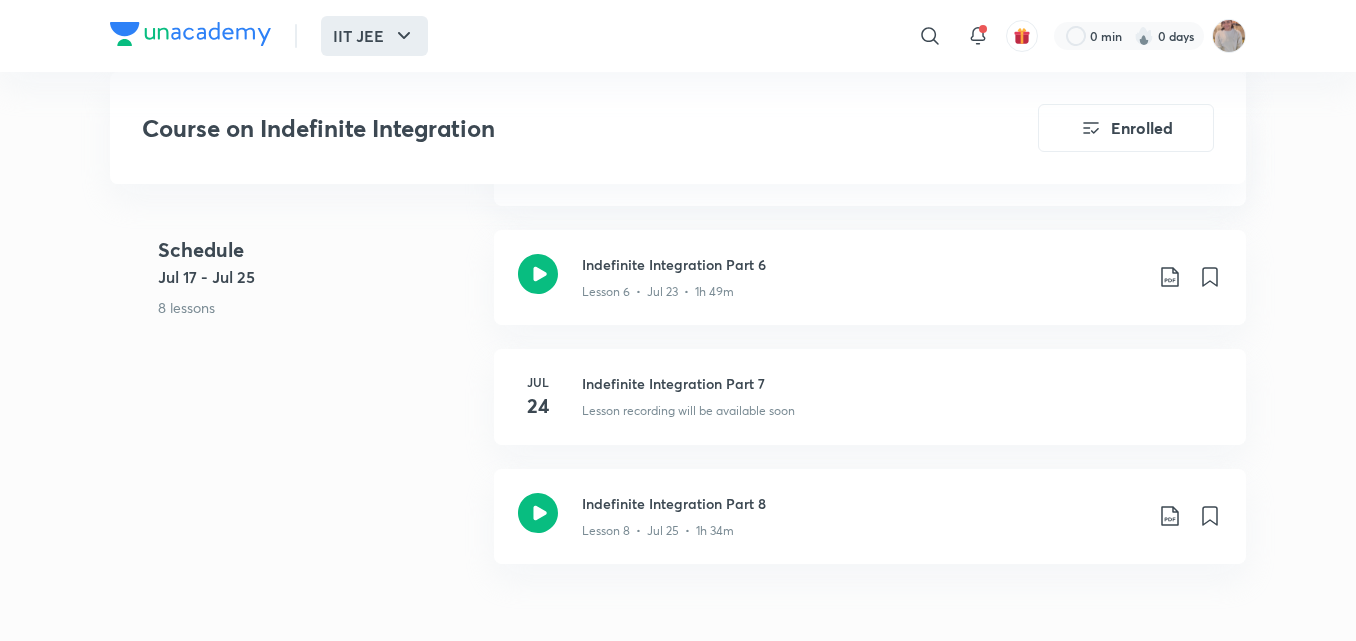 click 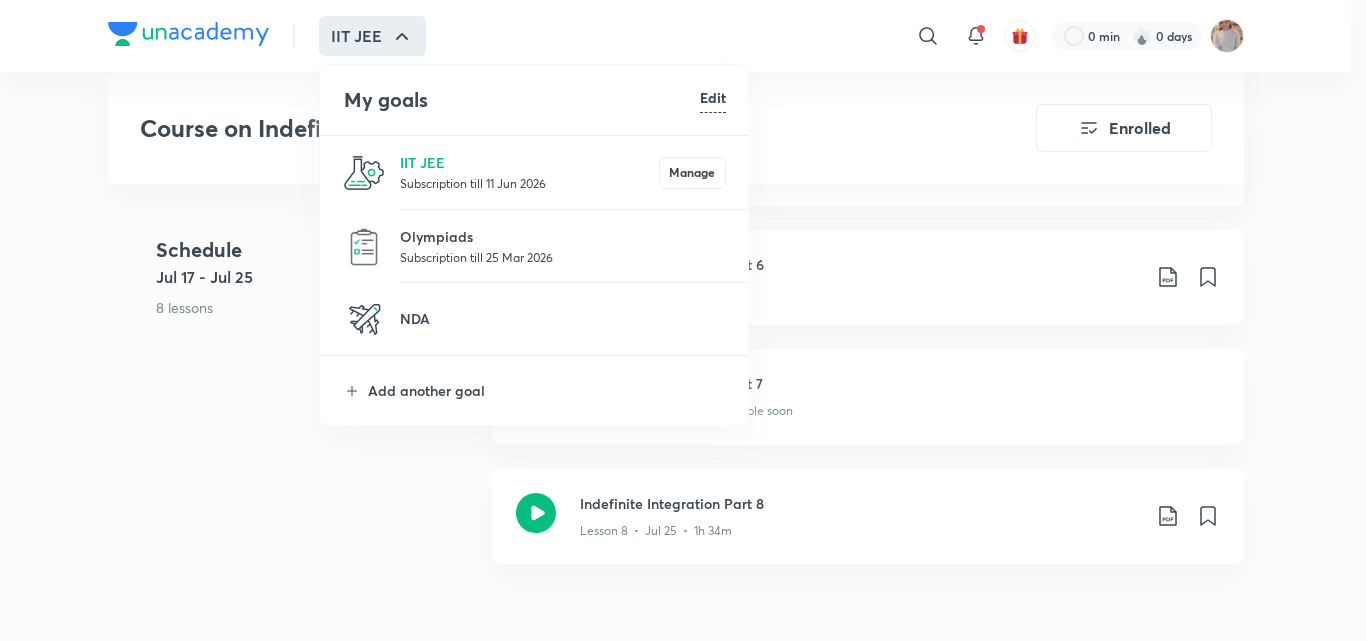 click at bounding box center (364, 173) 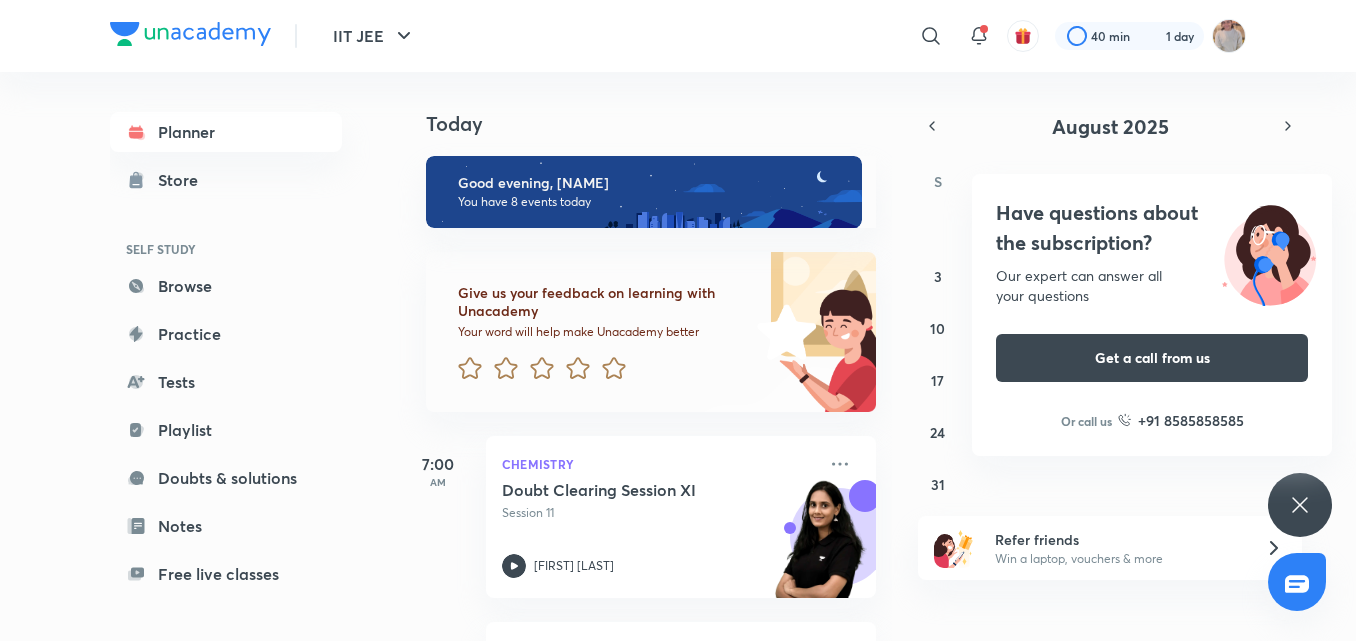 scroll, scrollTop: 0, scrollLeft: 0, axis: both 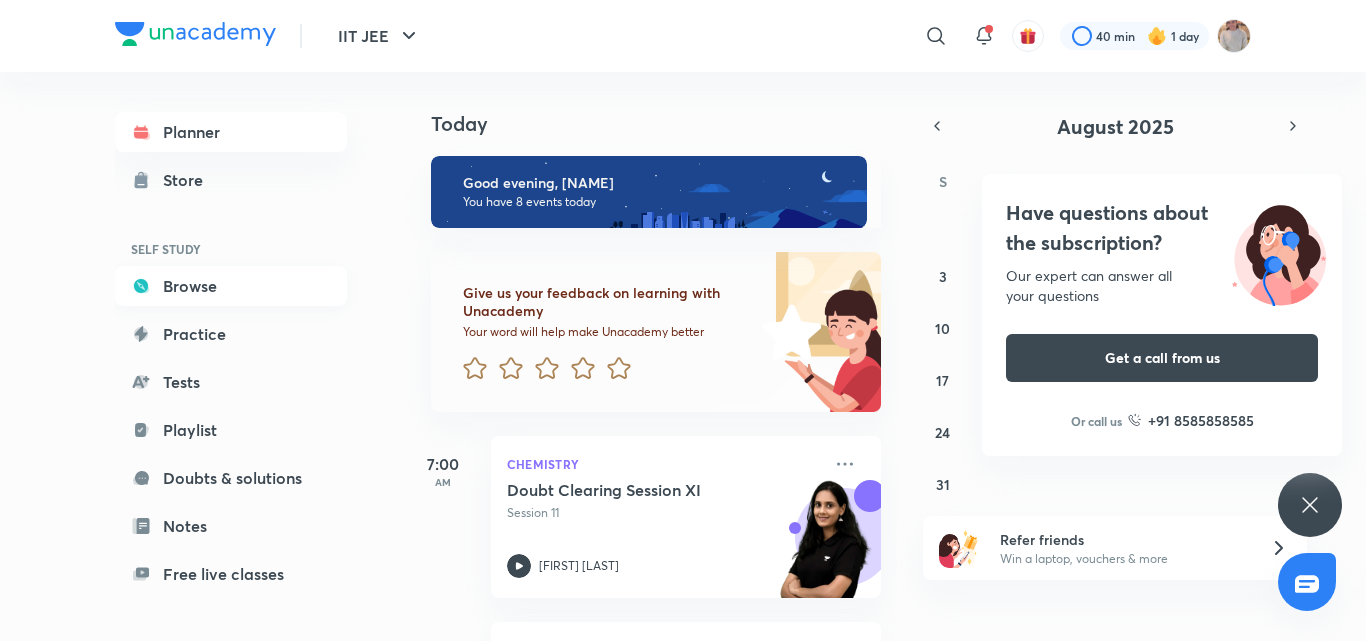 click on "Browse" at bounding box center [231, 286] 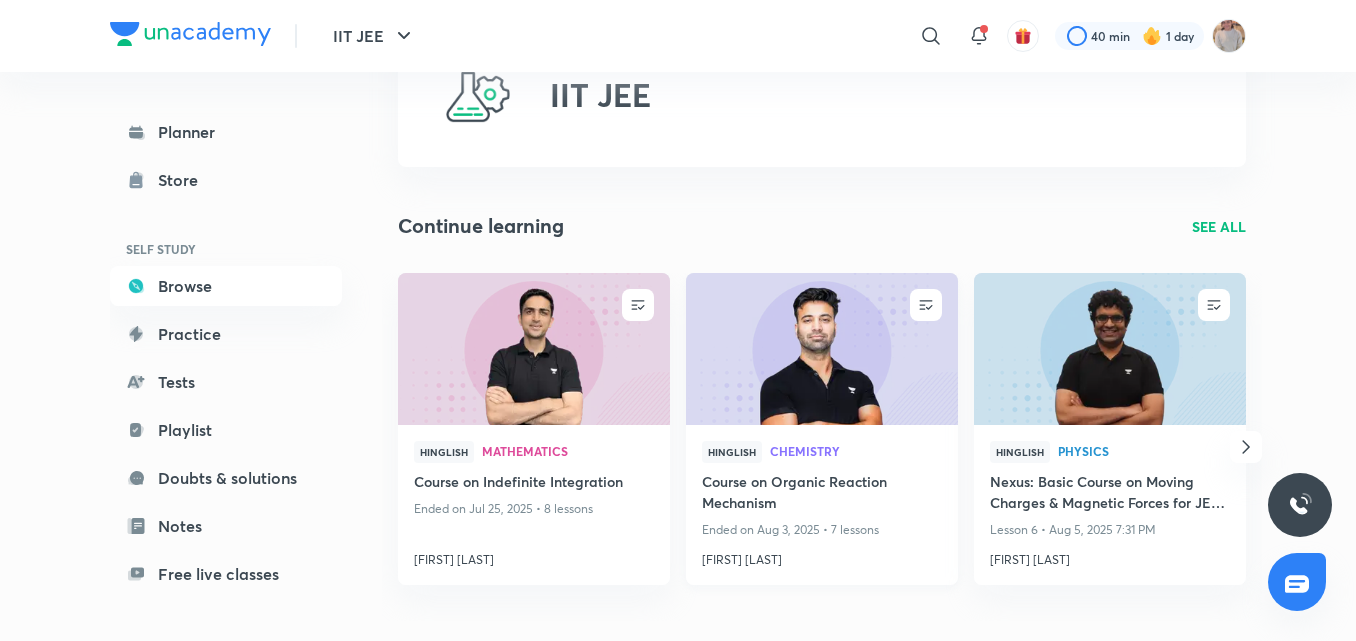 scroll, scrollTop: 91, scrollLeft: 0, axis: vertical 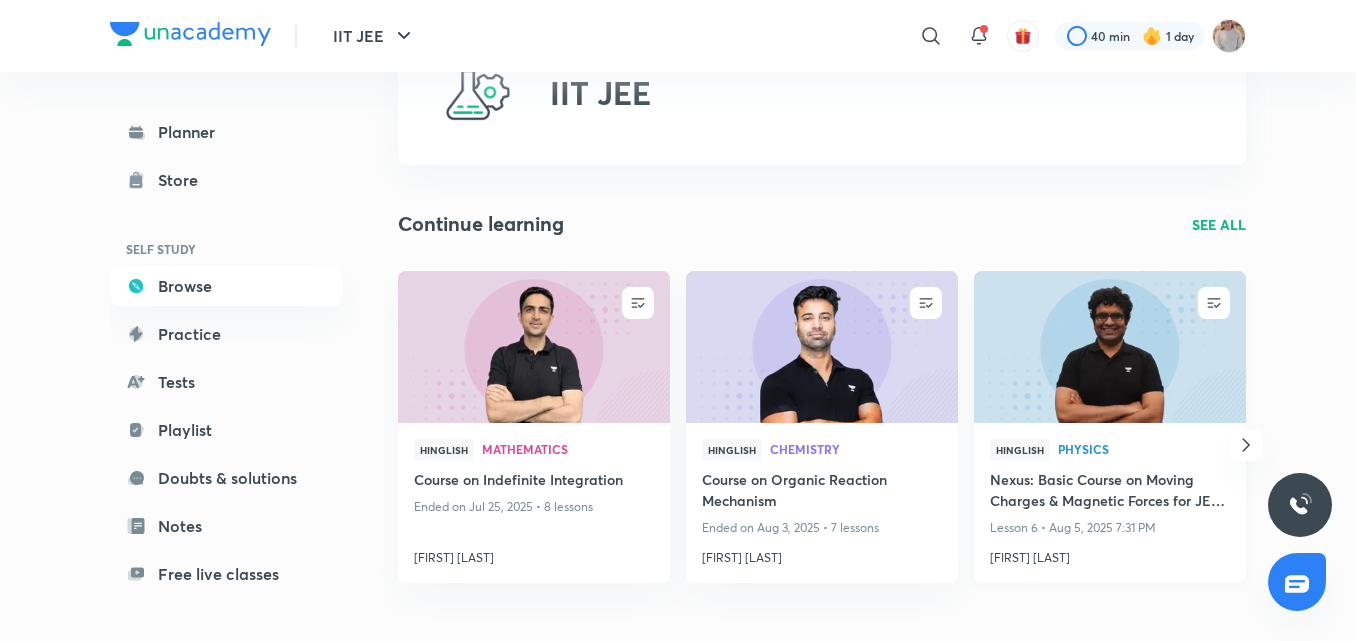 click at bounding box center (1109, 346) 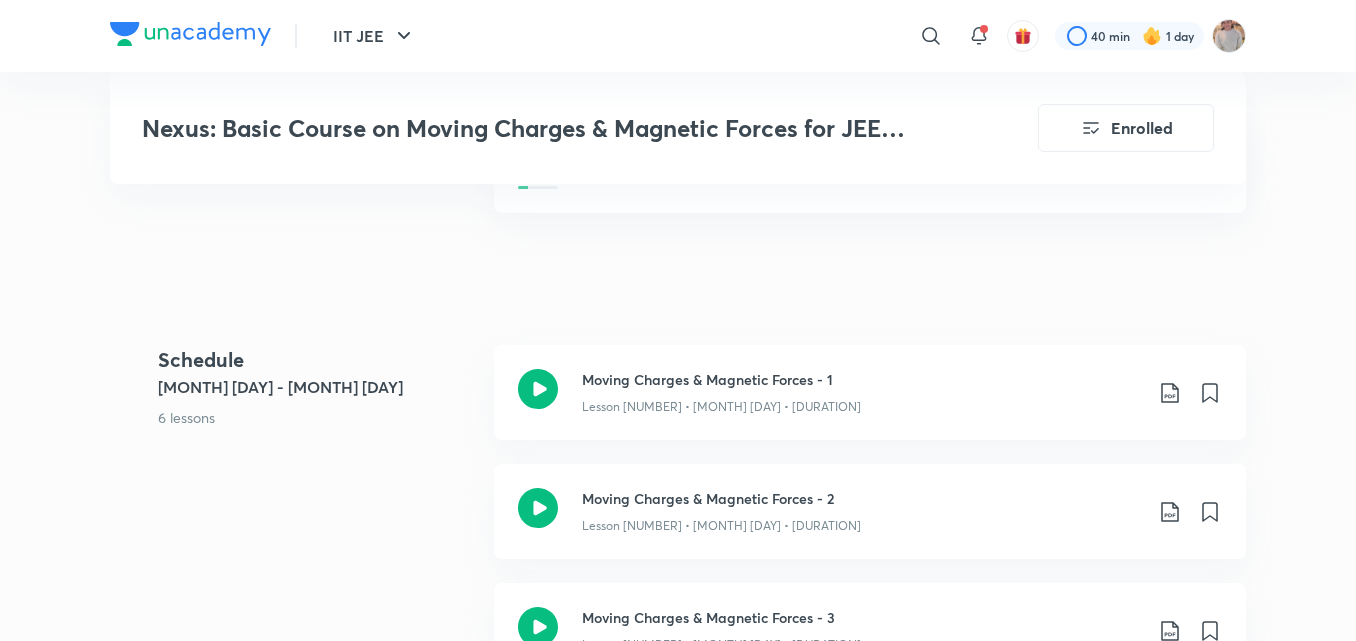 scroll, scrollTop: 975, scrollLeft: 0, axis: vertical 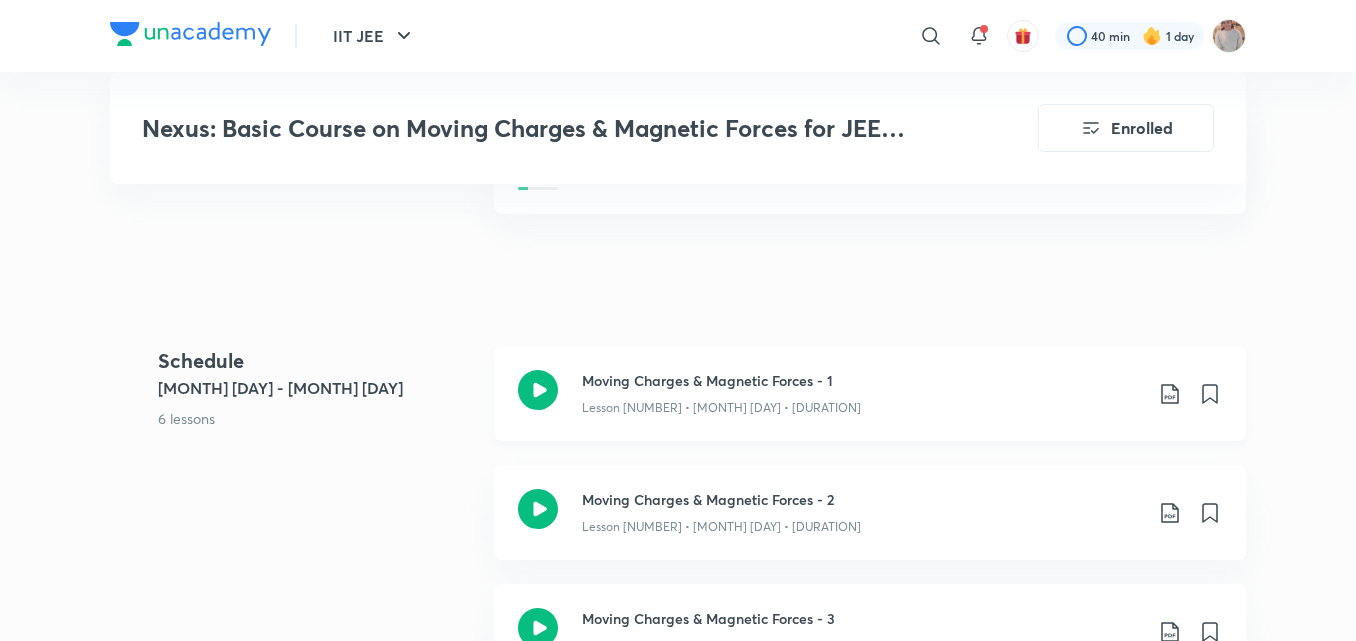 click on "Lesson 1  •  Jul 23  •  3h 2m" at bounding box center (862, 169) 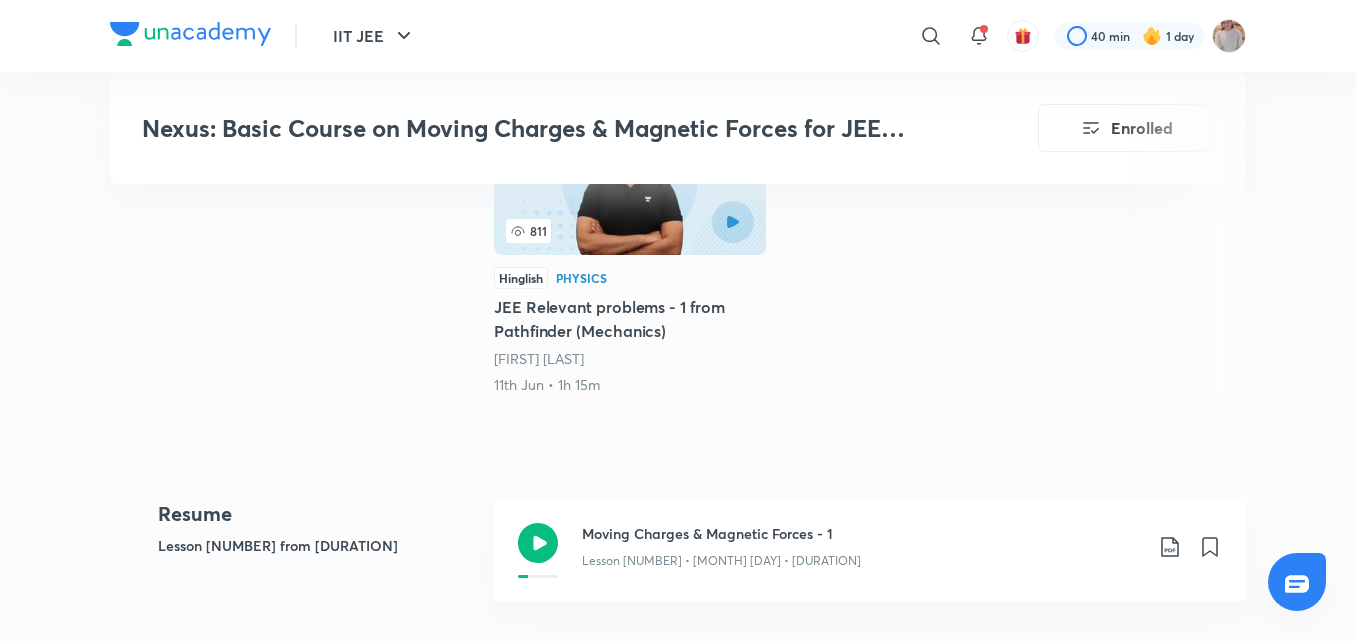 scroll, scrollTop: 586, scrollLeft: 0, axis: vertical 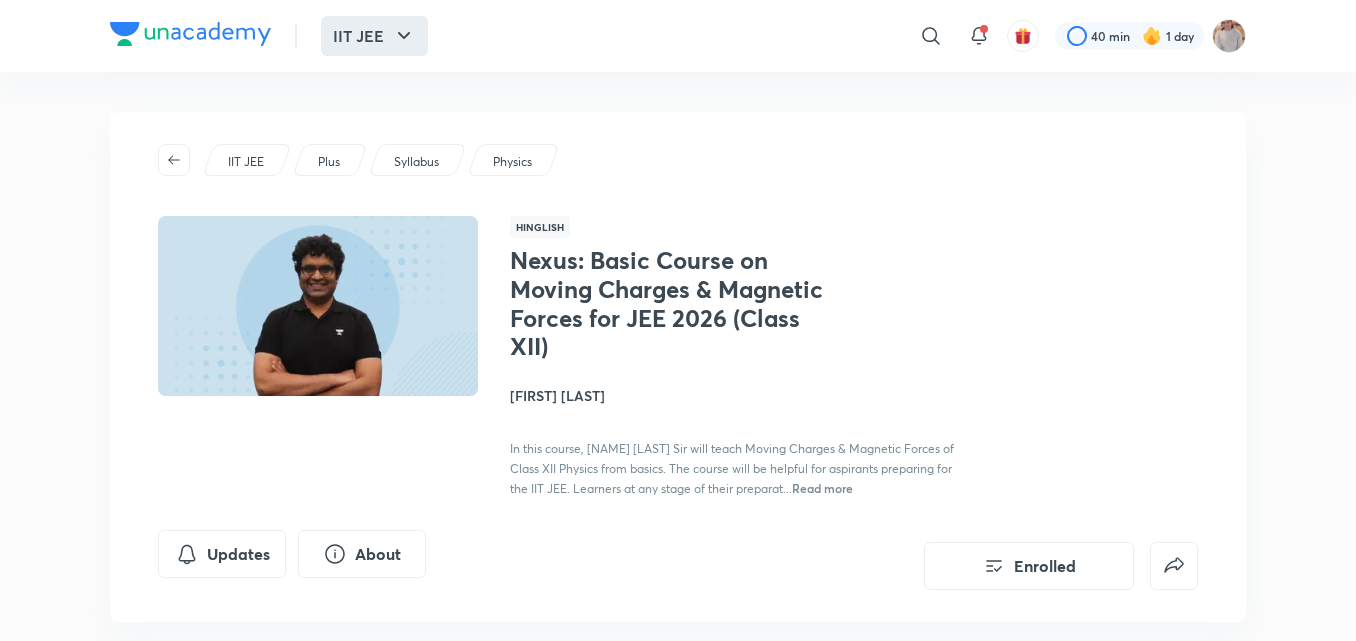 click 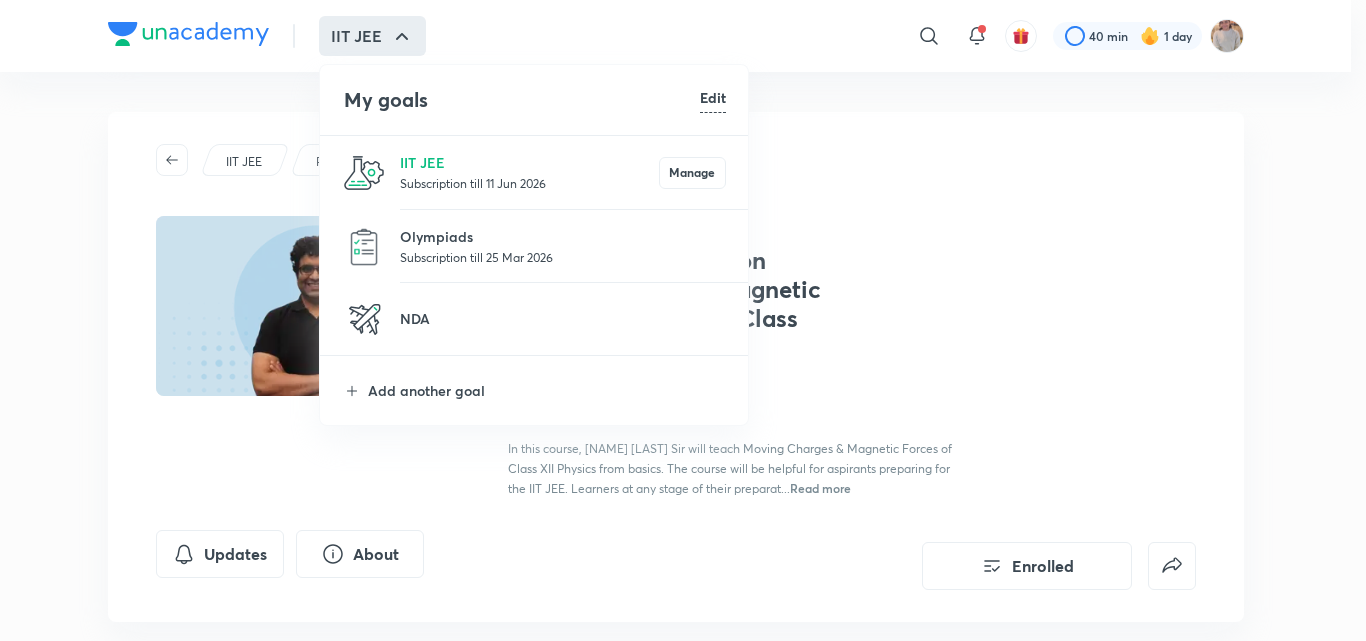 drag, startPoint x: 915, startPoint y: 14, endPoint x: 924, endPoint y: 21, distance: 11.401754 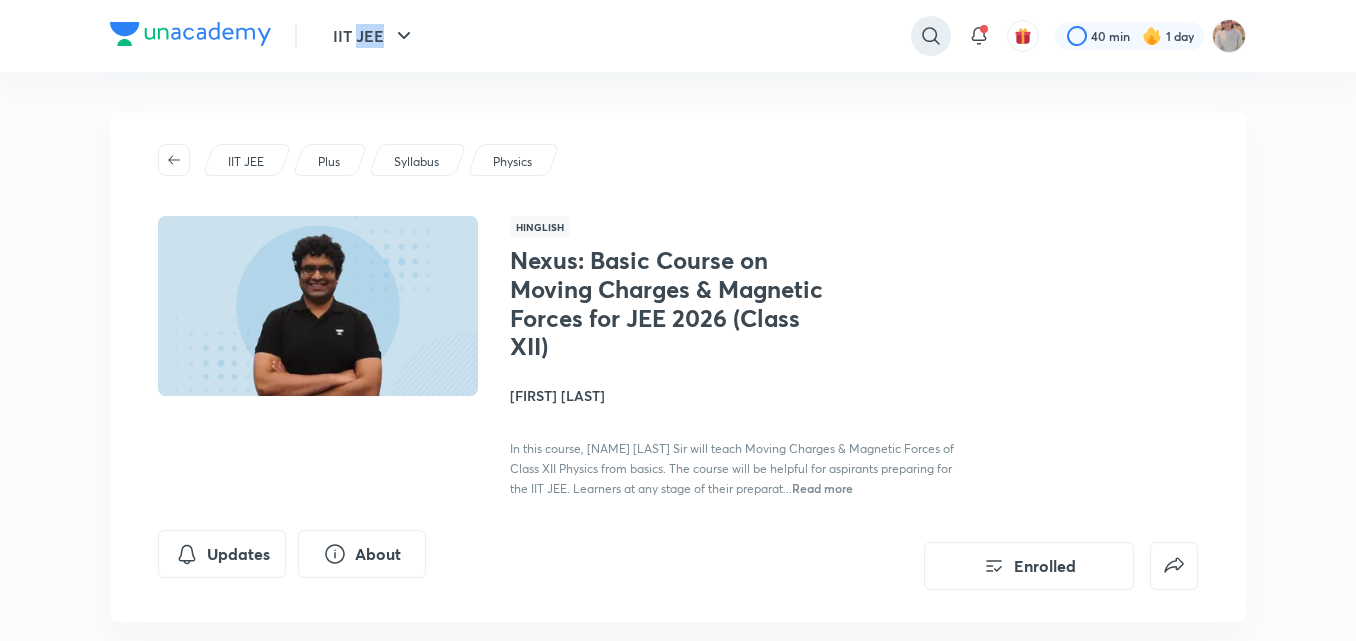 click at bounding box center [931, 36] 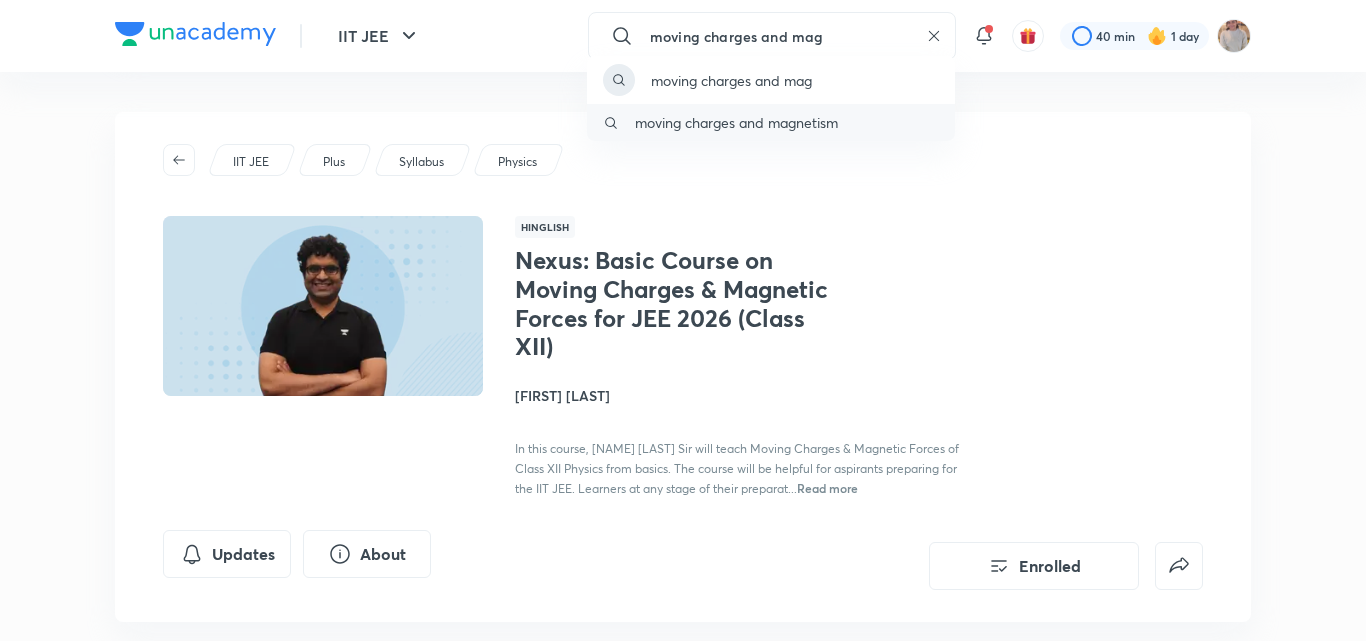 type on "moving charges and mag" 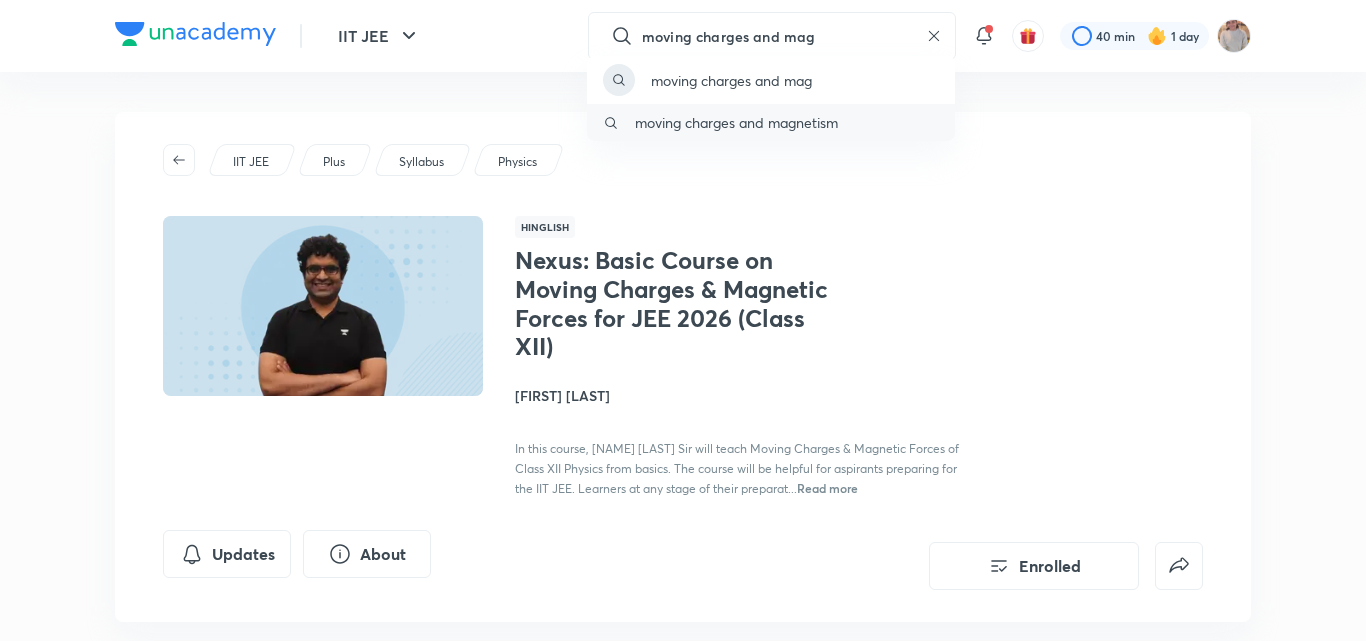 click on "moving charges and magnetism" at bounding box center [736, 122] 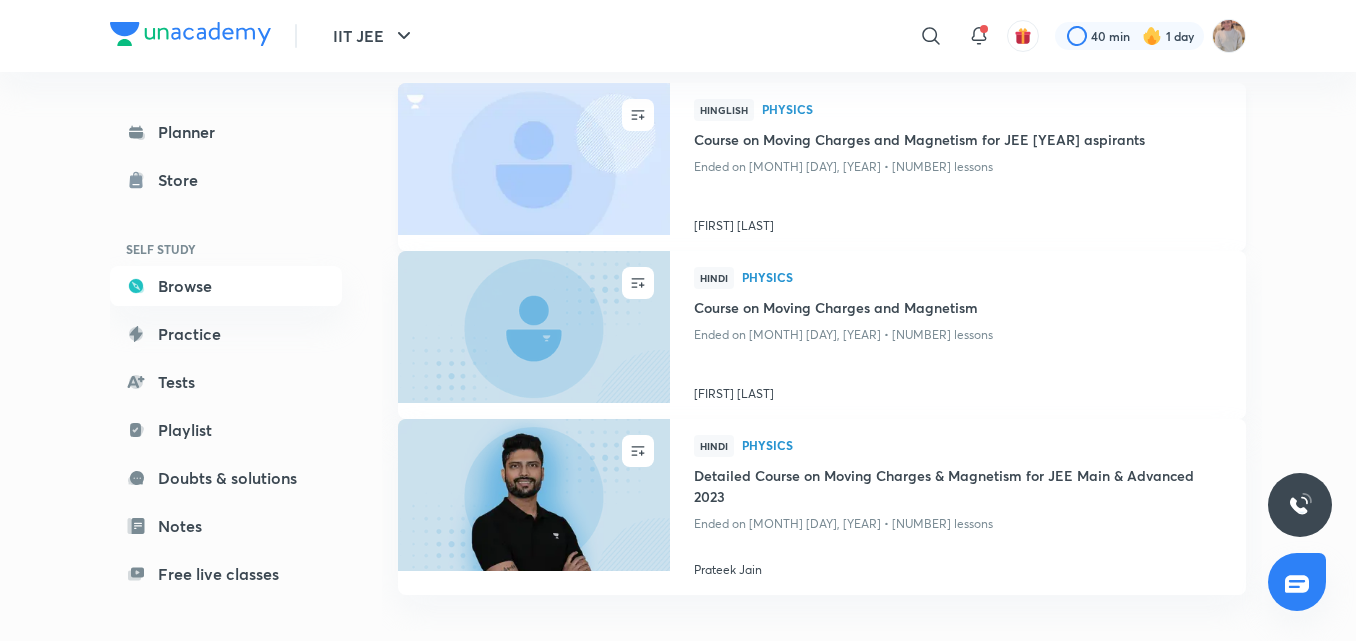 scroll, scrollTop: 812, scrollLeft: 0, axis: vertical 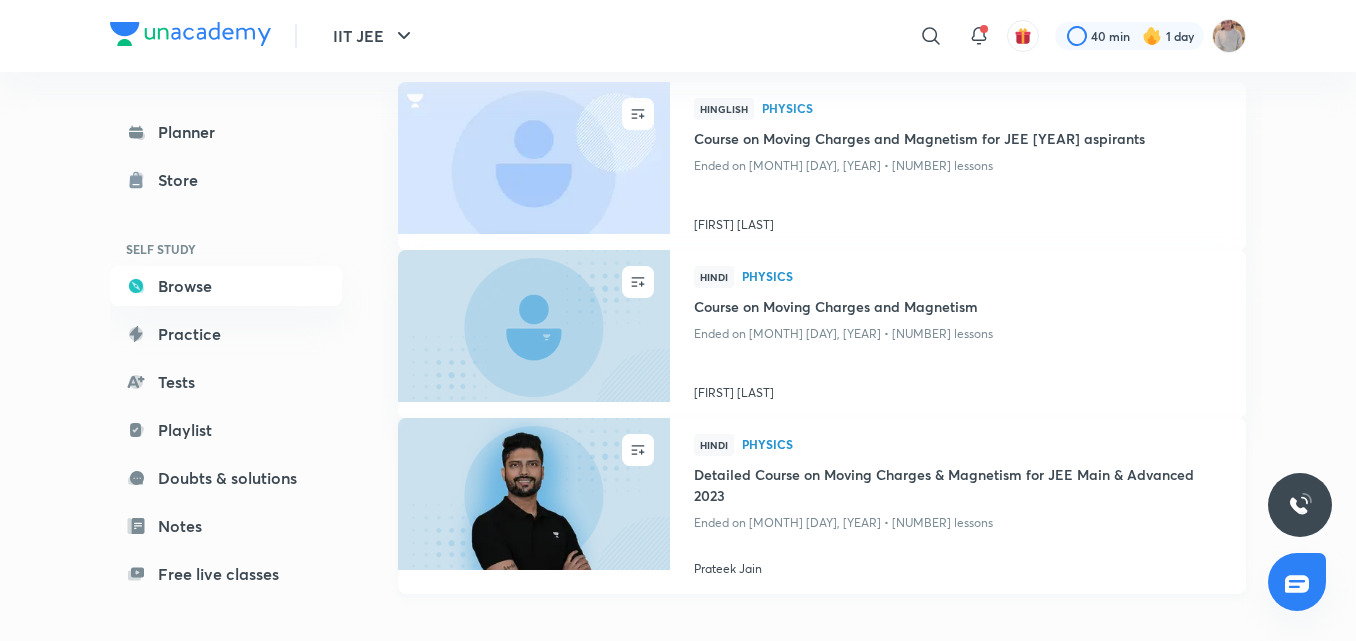 click at bounding box center [533, 493] 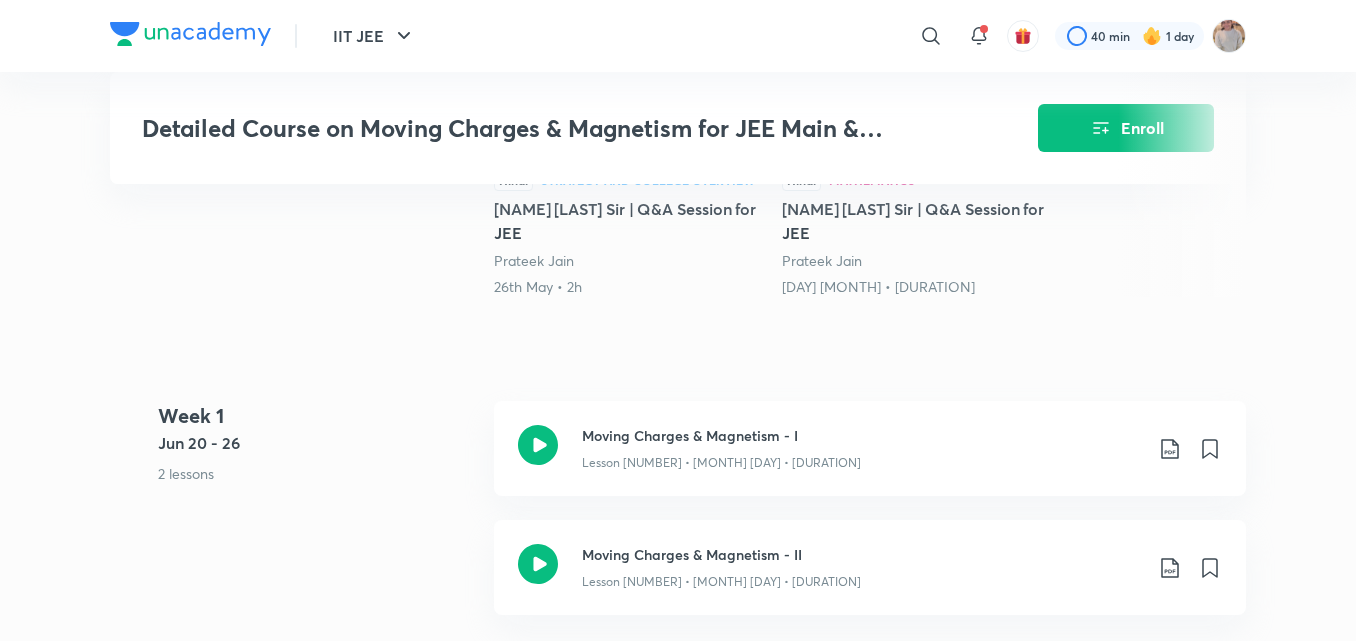 scroll, scrollTop: 724, scrollLeft: 0, axis: vertical 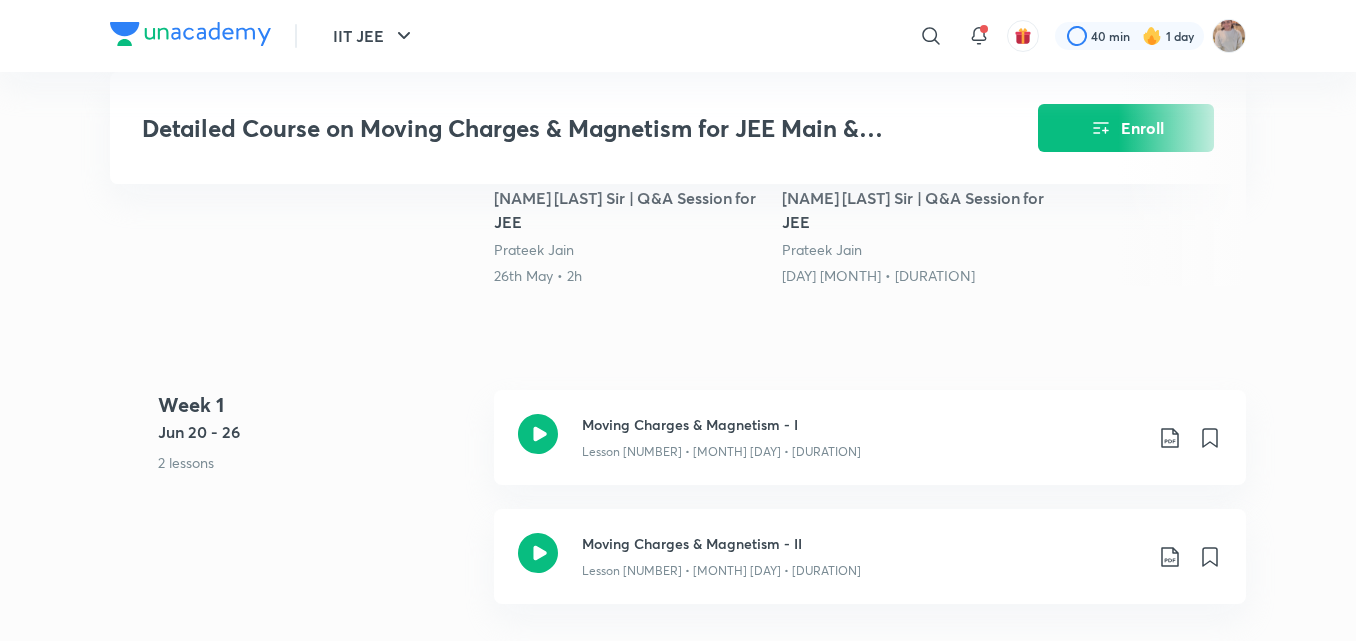 click on "Moving Charges & Magnetism - I" at bounding box center [862, 424] 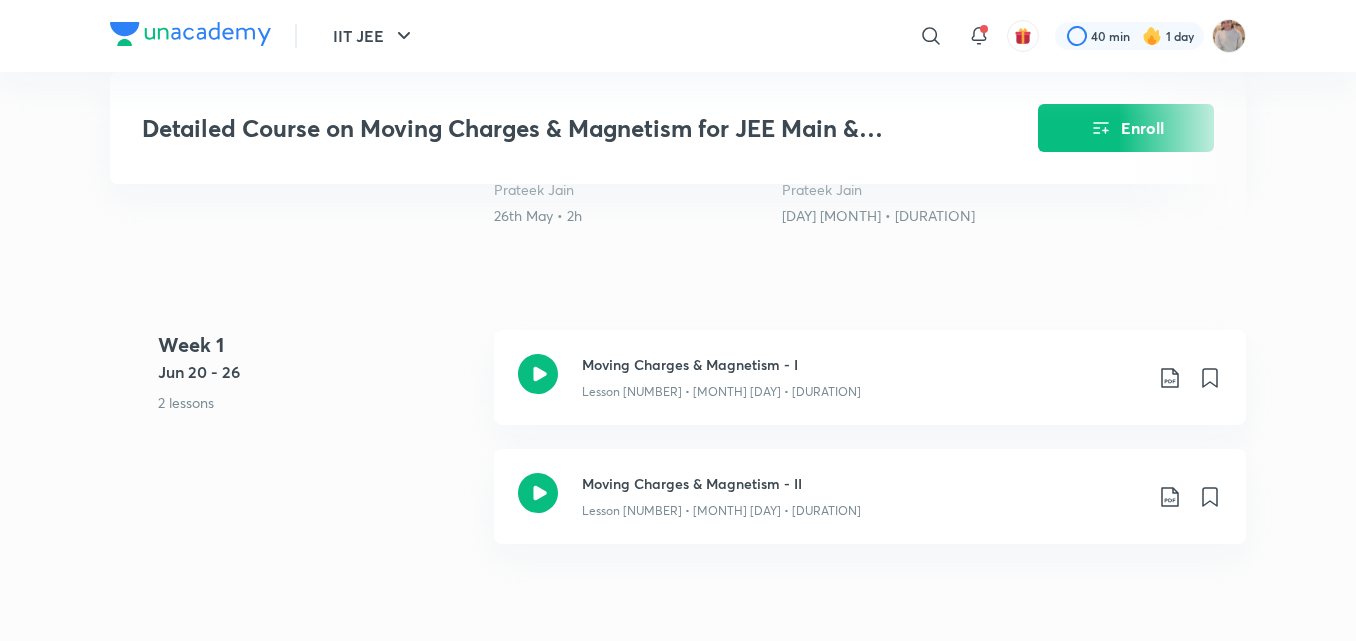 scroll, scrollTop: 785, scrollLeft: 0, axis: vertical 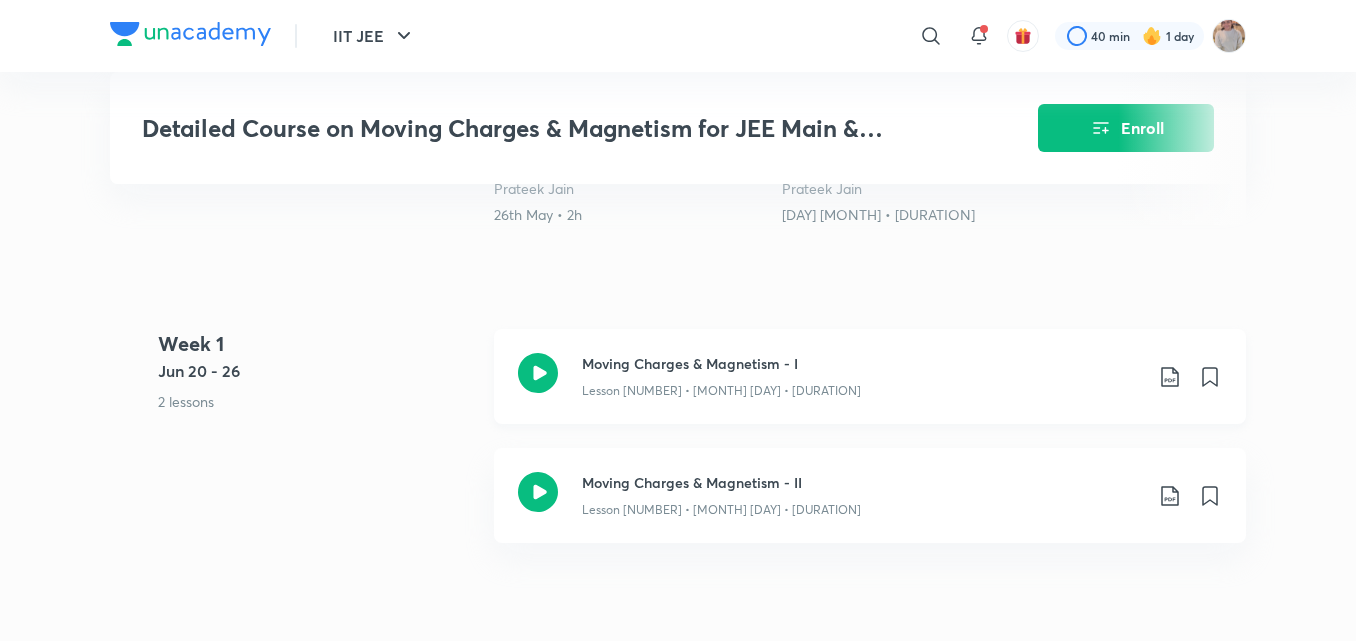 click on "Lesson 1  •  Jun 24  •  1h 25m" at bounding box center [862, 387] 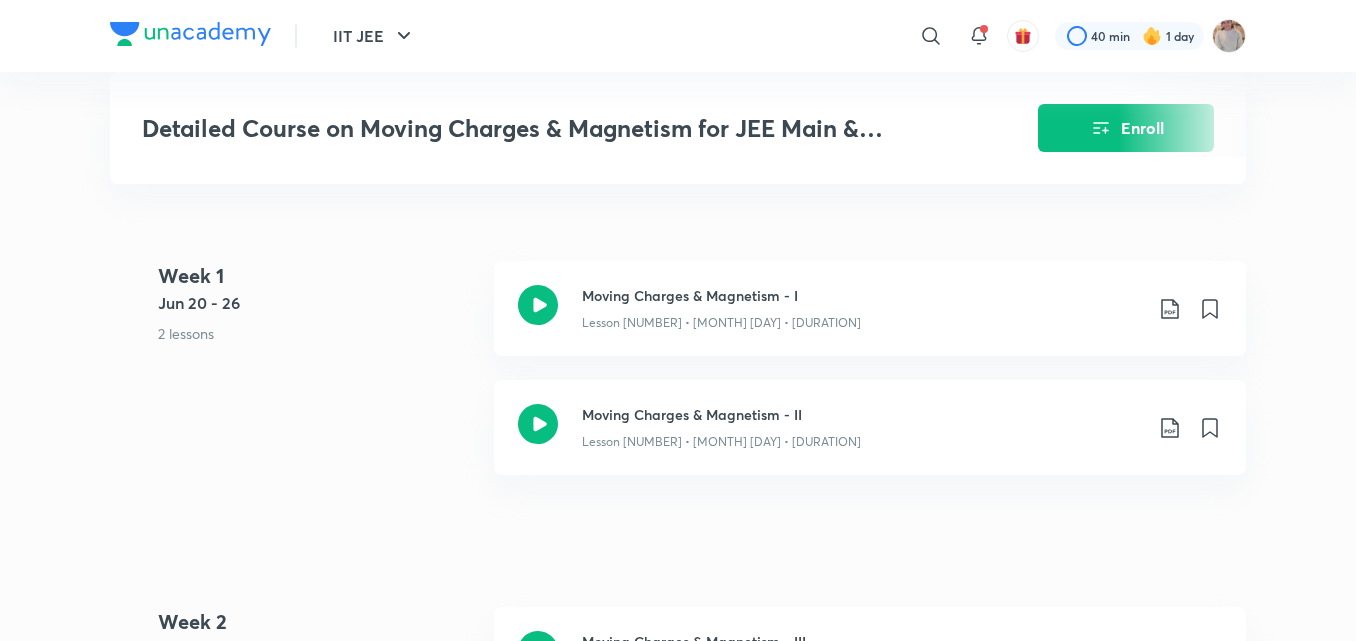 scroll, scrollTop: 860, scrollLeft: 0, axis: vertical 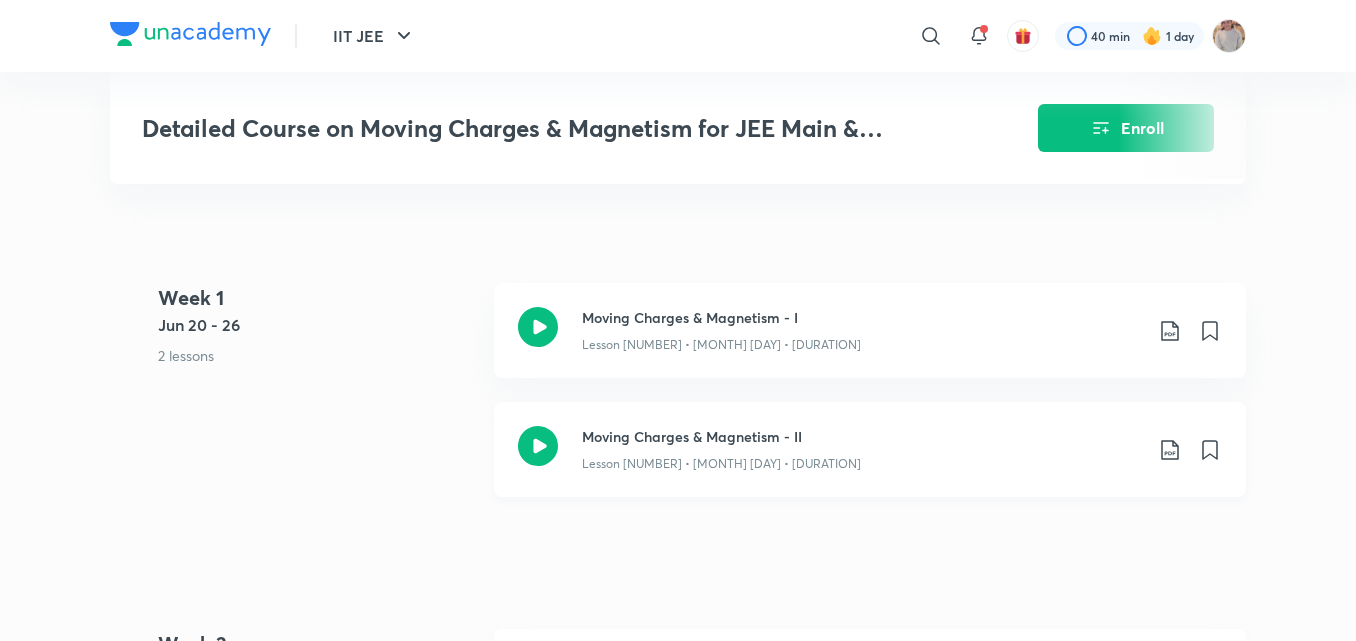 click on "Moving Charges & Magnetism - II Lesson 2  •  Jun 25  •  1h 30m" at bounding box center (870, 449) 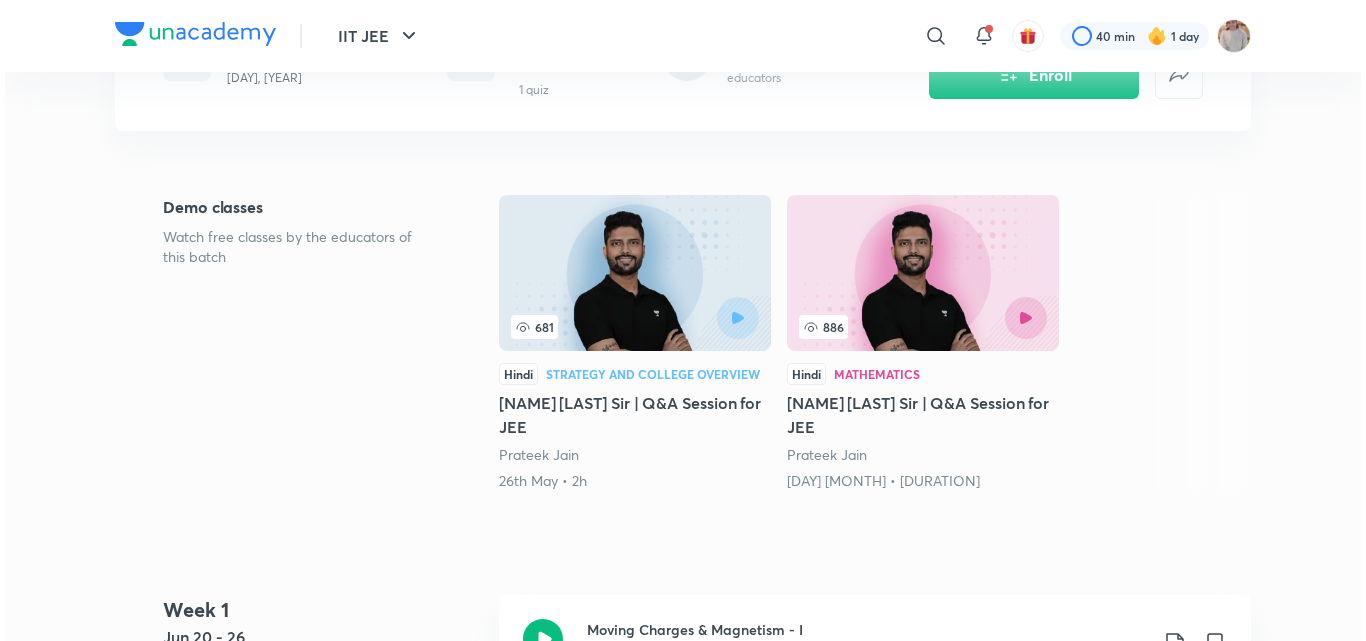 scroll, scrollTop: 254, scrollLeft: 0, axis: vertical 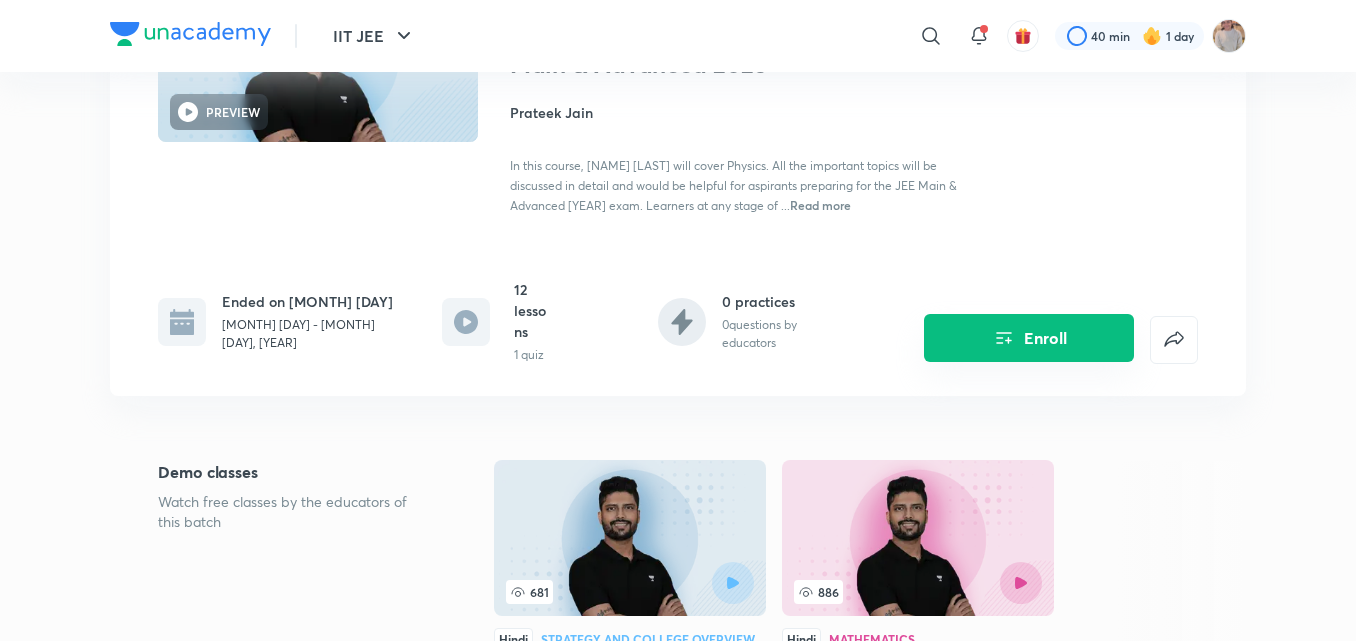 click on "Enroll" at bounding box center [1029, 338] 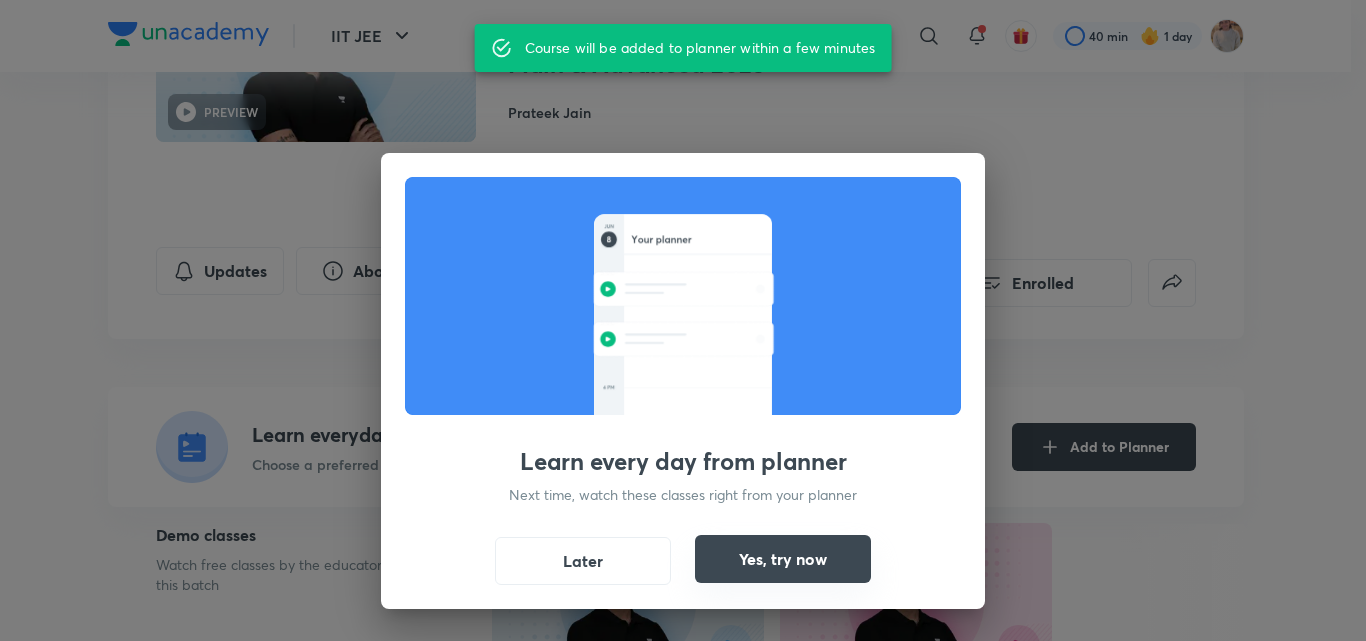 click on "Yes, try now" at bounding box center [783, 559] 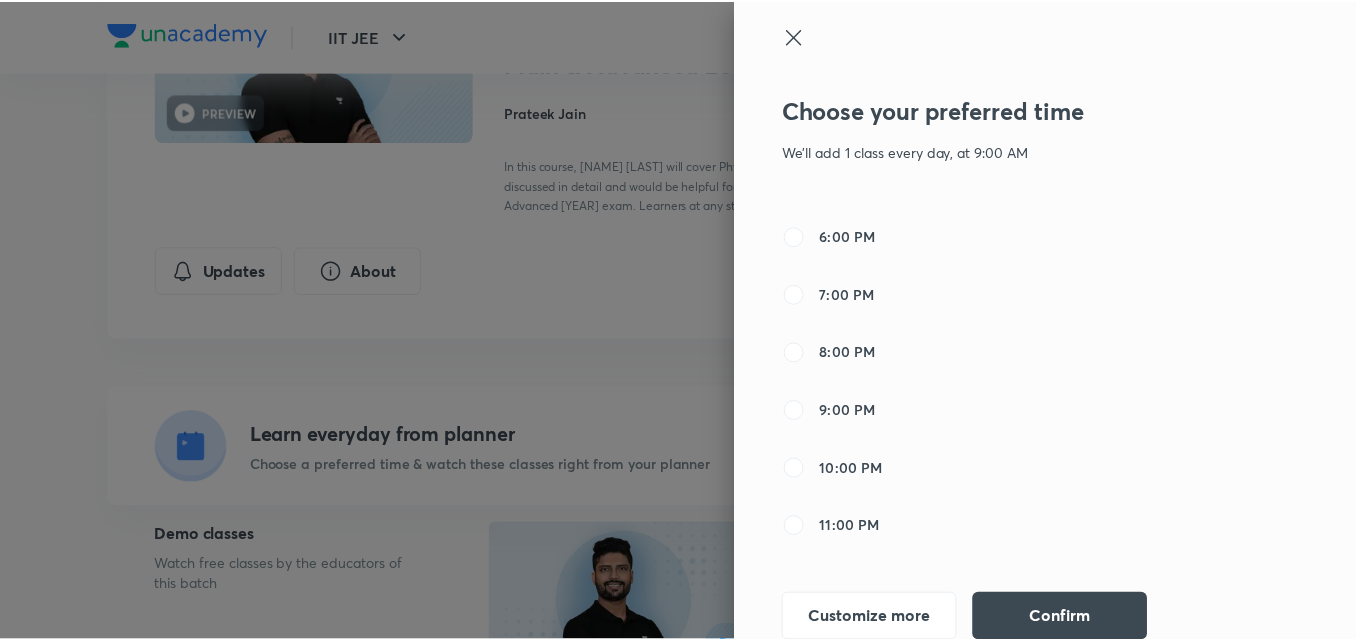 scroll, scrollTop: 650, scrollLeft: 0, axis: vertical 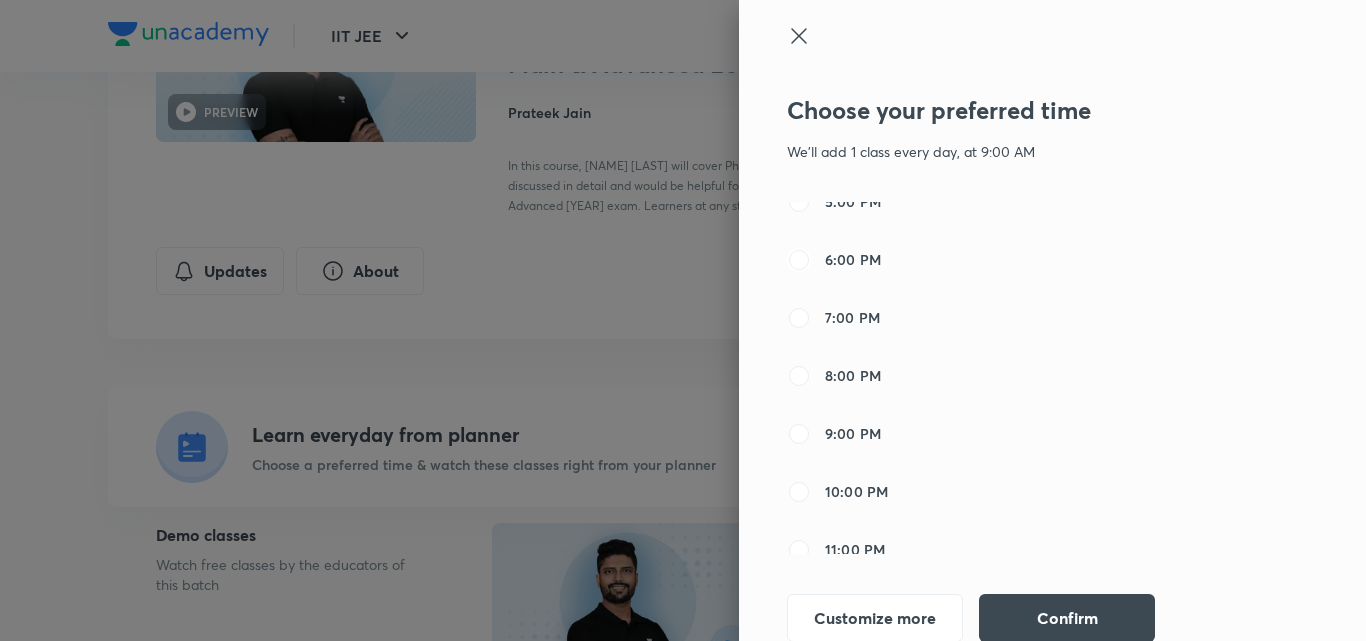 click on "6:00 PM" at bounding box center (799, 260) 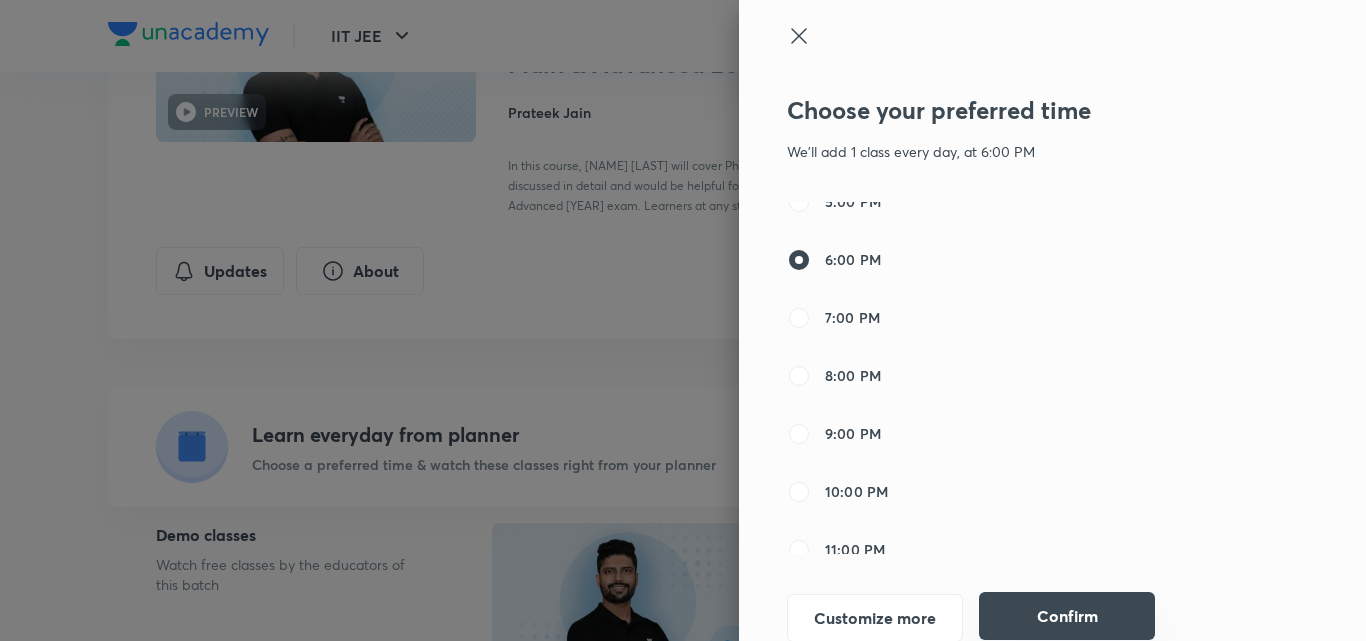 click on "Confirm" at bounding box center [1067, 616] 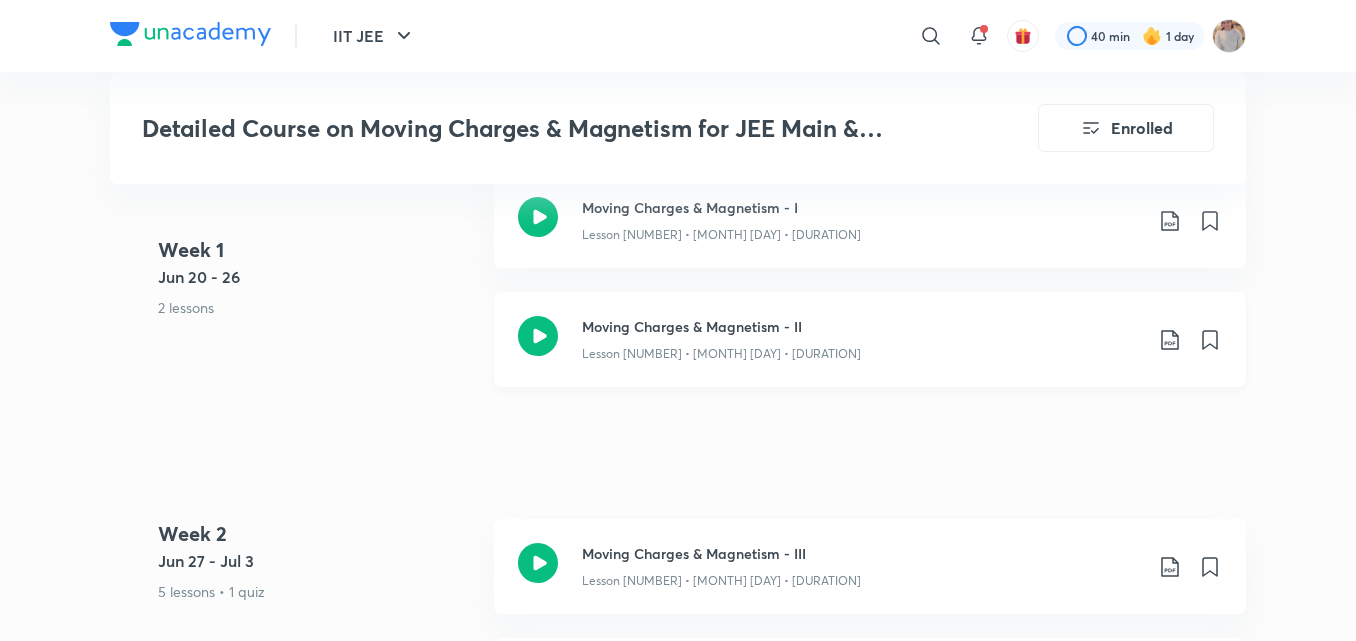 scroll, scrollTop: 975, scrollLeft: 0, axis: vertical 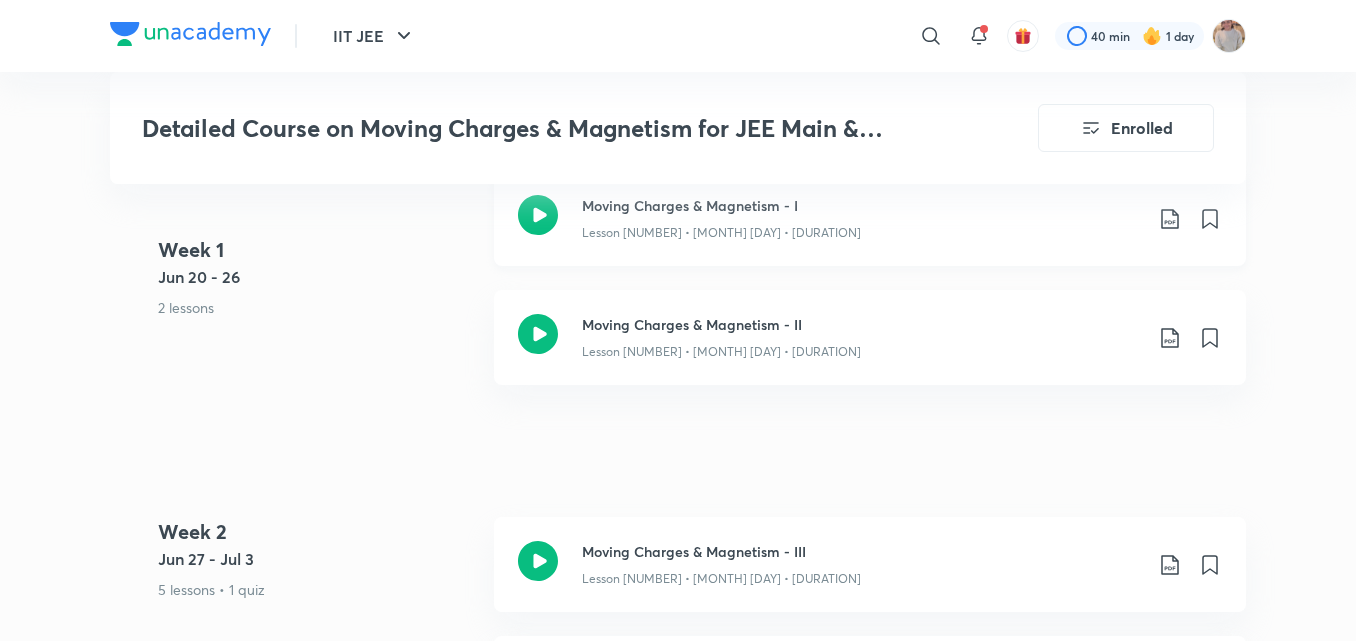 click on "Lesson 1  •  Jun 24  •  1h 25m" at bounding box center [862, 229] 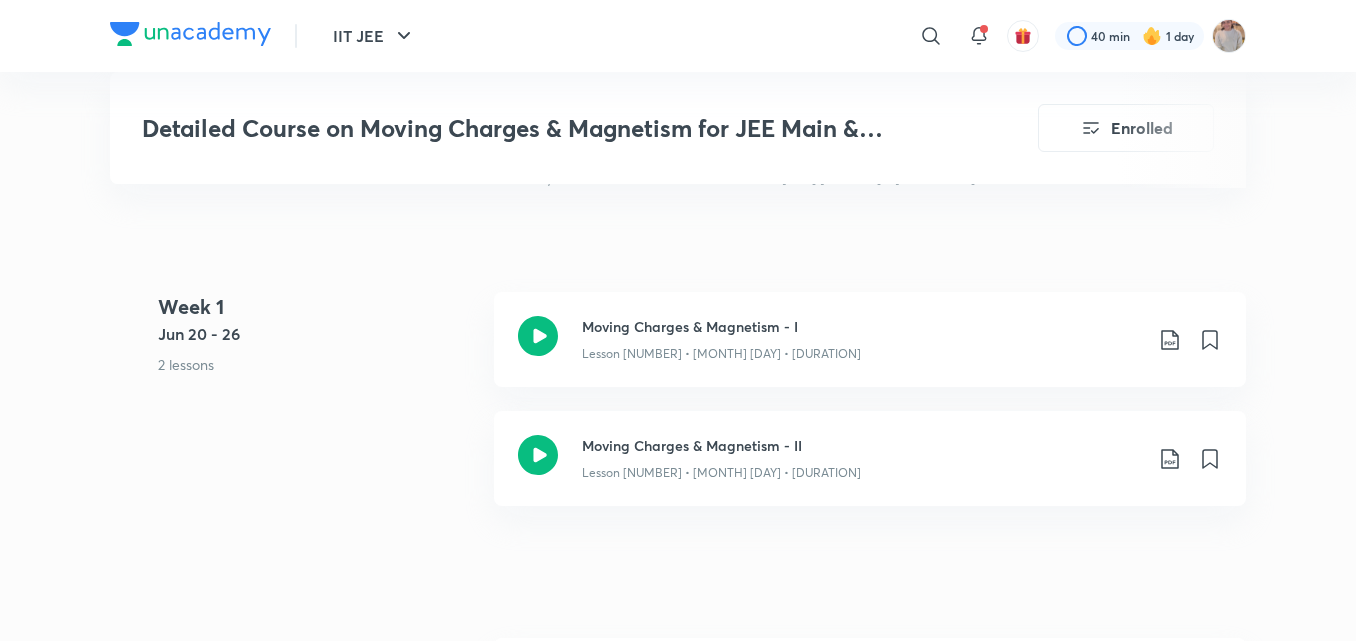 scroll, scrollTop: 857, scrollLeft: 0, axis: vertical 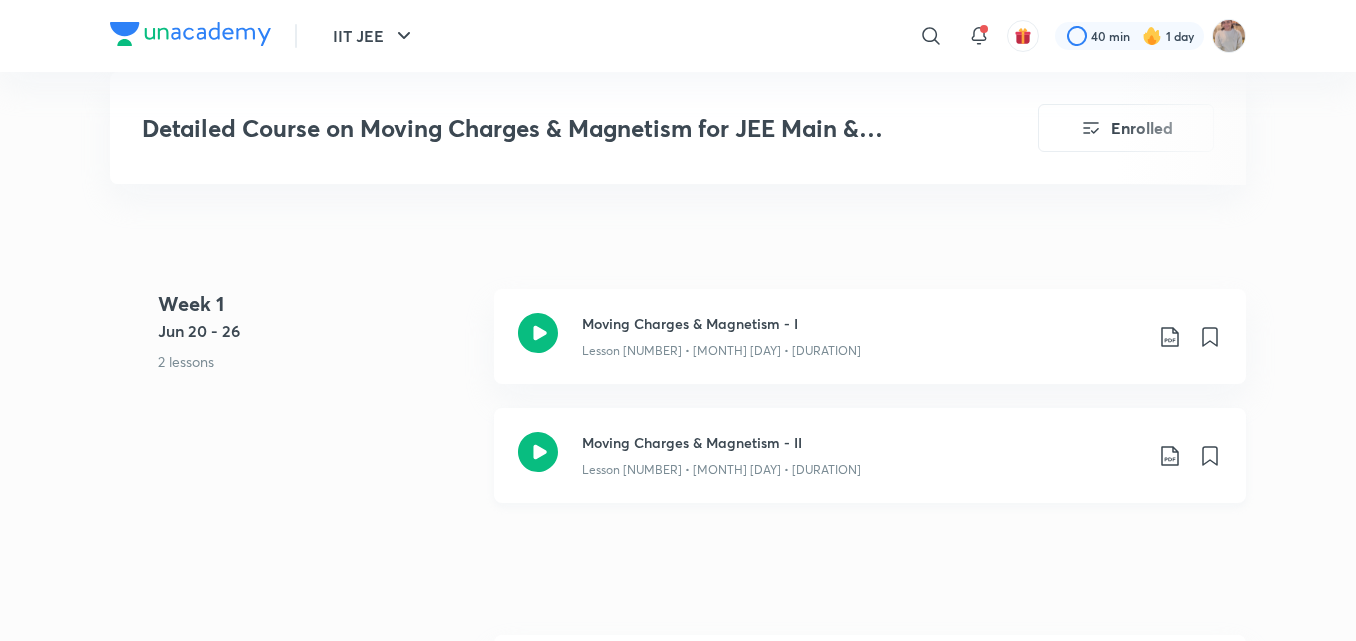 click on "Lesson 2  •  Jun 25  •  1h 30m" at bounding box center (862, 466) 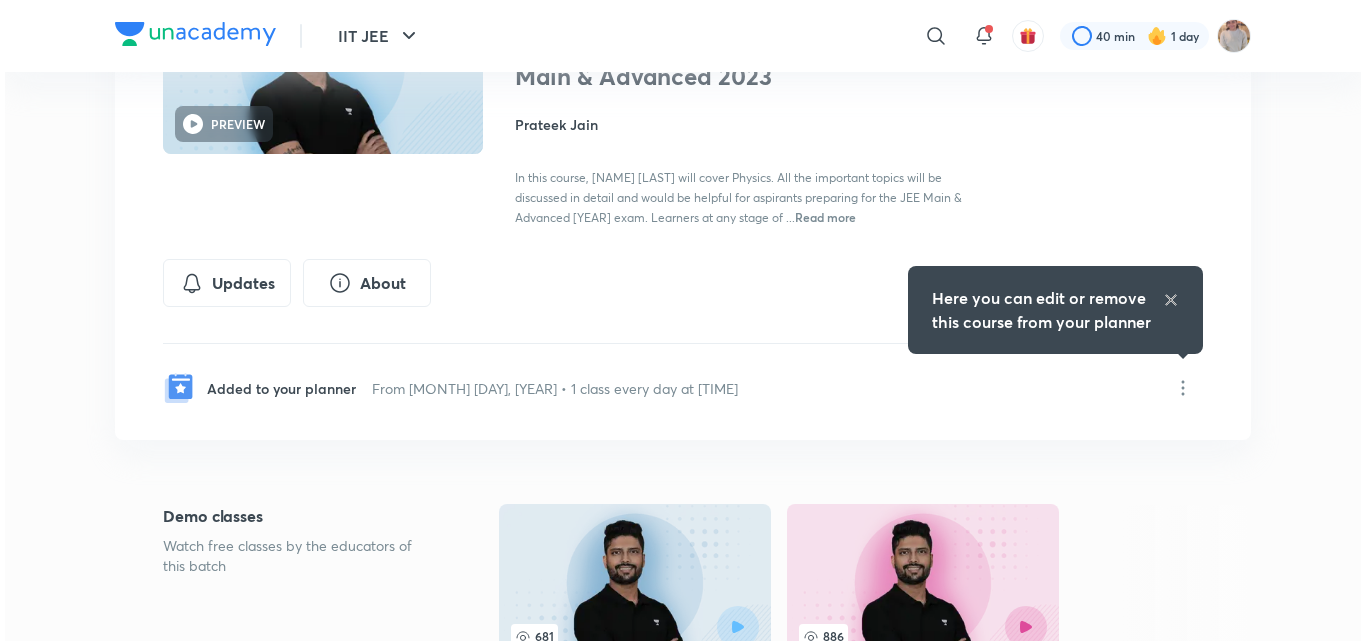scroll, scrollTop: 234, scrollLeft: 0, axis: vertical 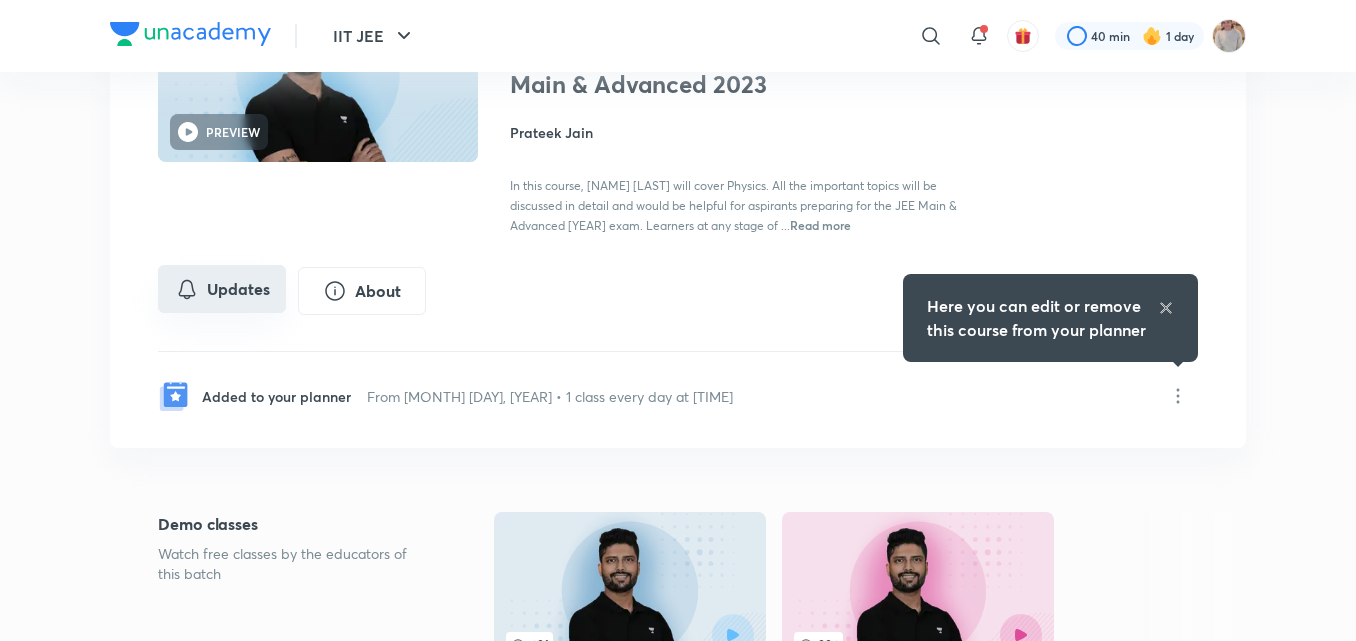 click on "Updates" at bounding box center (222, 289) 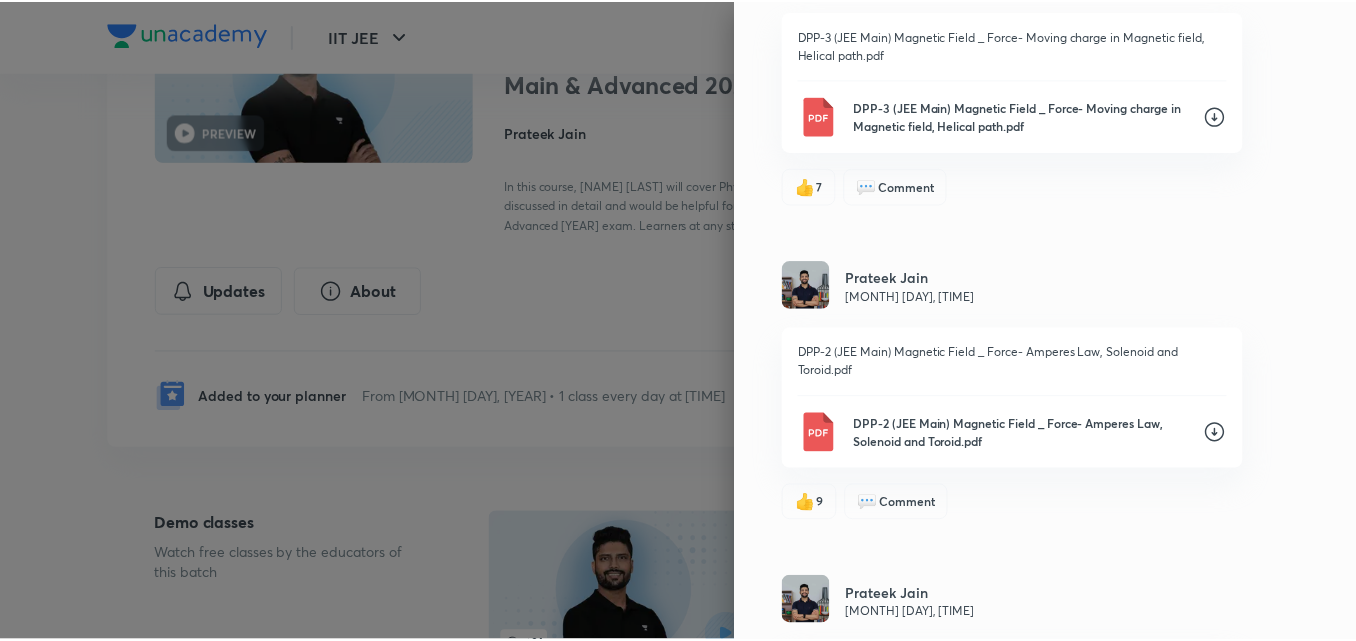 scroll, scrollTop: 13181, scrollLeft: 0, axis: vertical 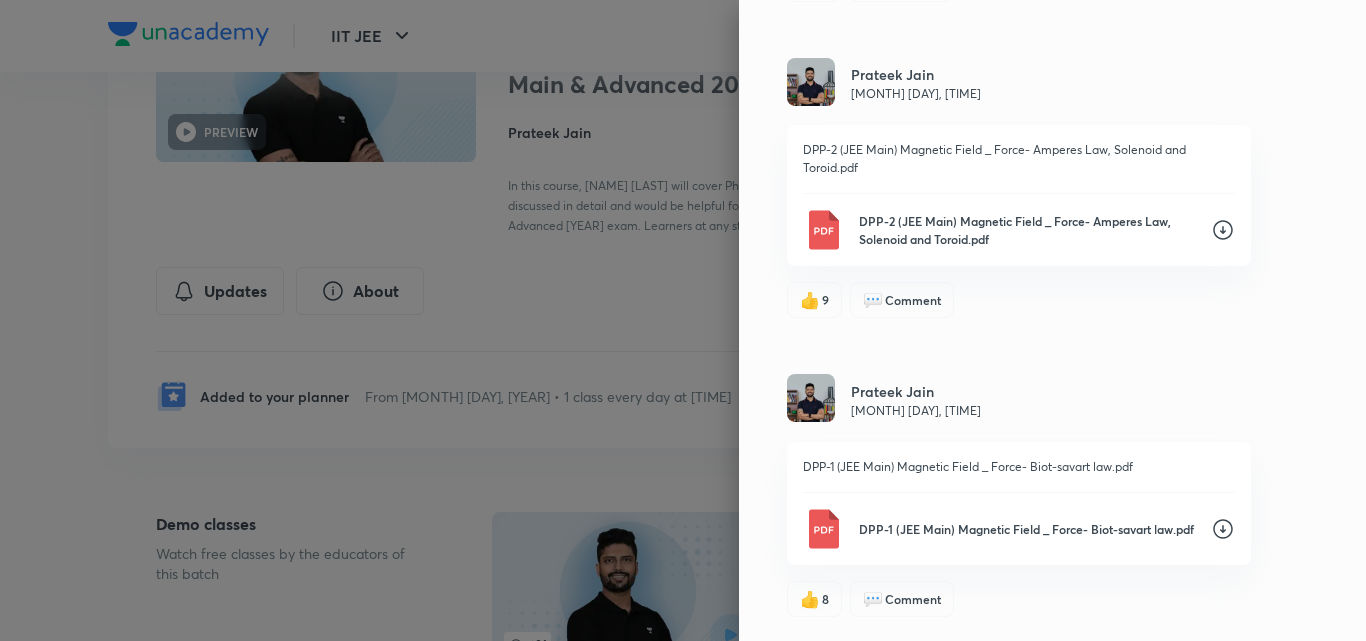 click at bounding box center (683, 320) 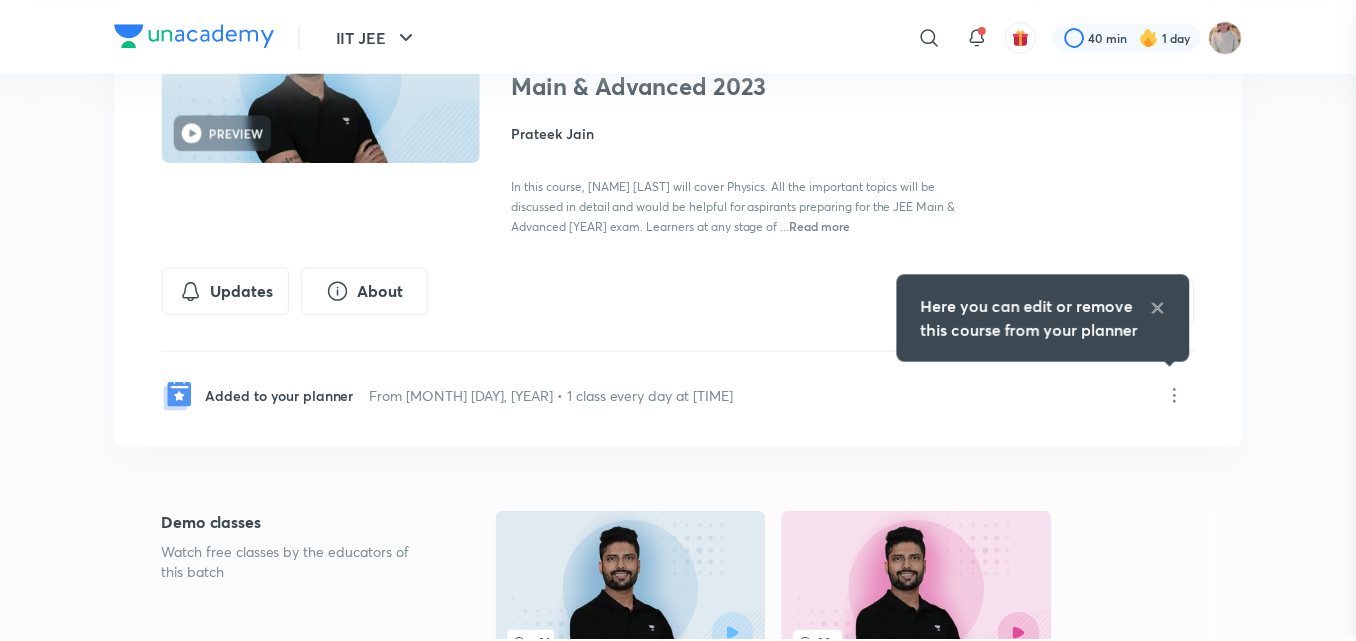 scroll, scrollTop: 0, scrollLeft: 0, axis: both 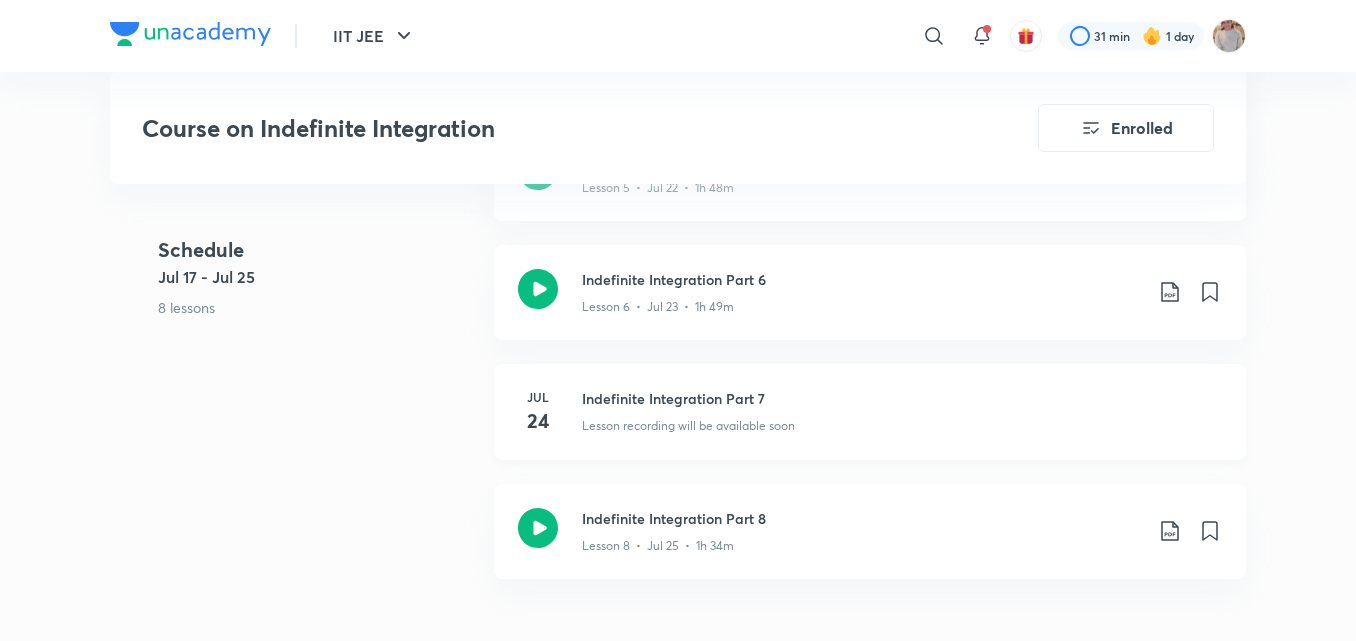 click on "Lesson recording will be available soon" at bounding box center (902, 422) 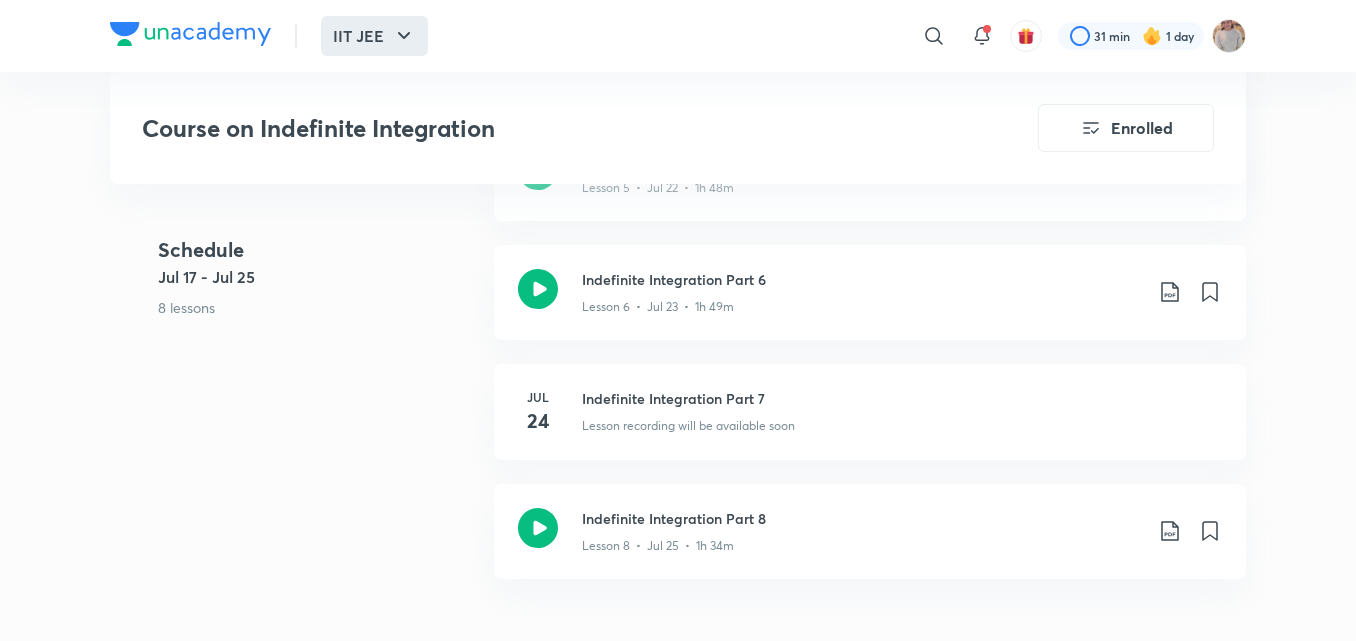 click on "IIT JEE" at bounding box center (374, 36) 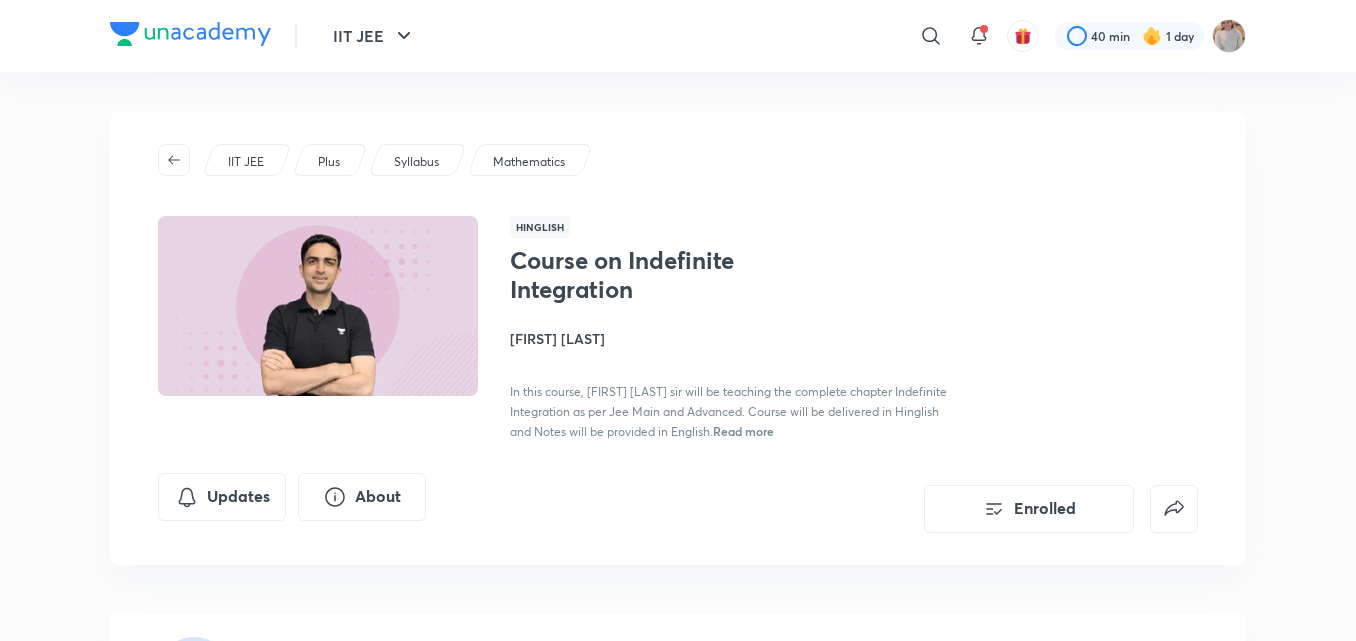 scroll, scrollTop: 1734, scrollLeft: 0, axis: vertical 